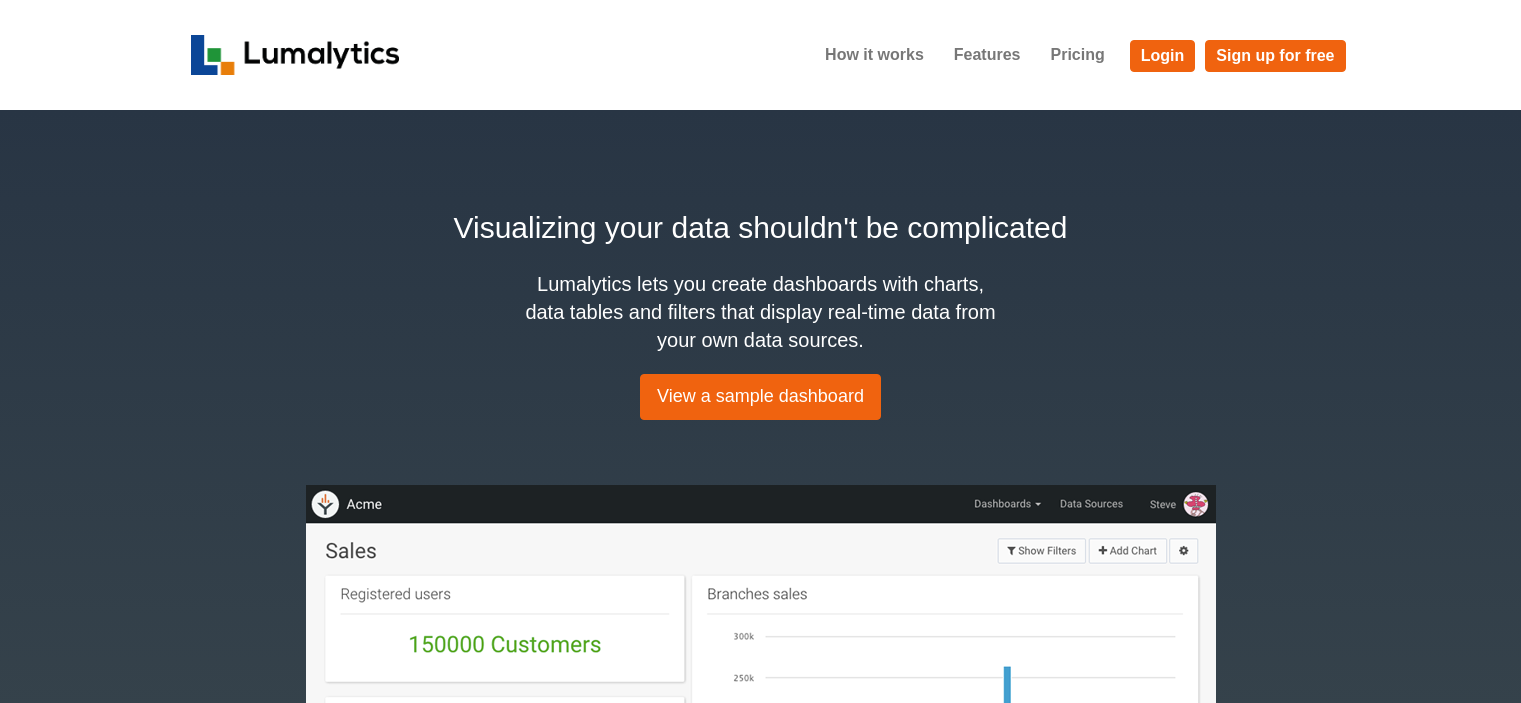 scroll, scrollTop: 0, scrollLeft: 0, axis: both 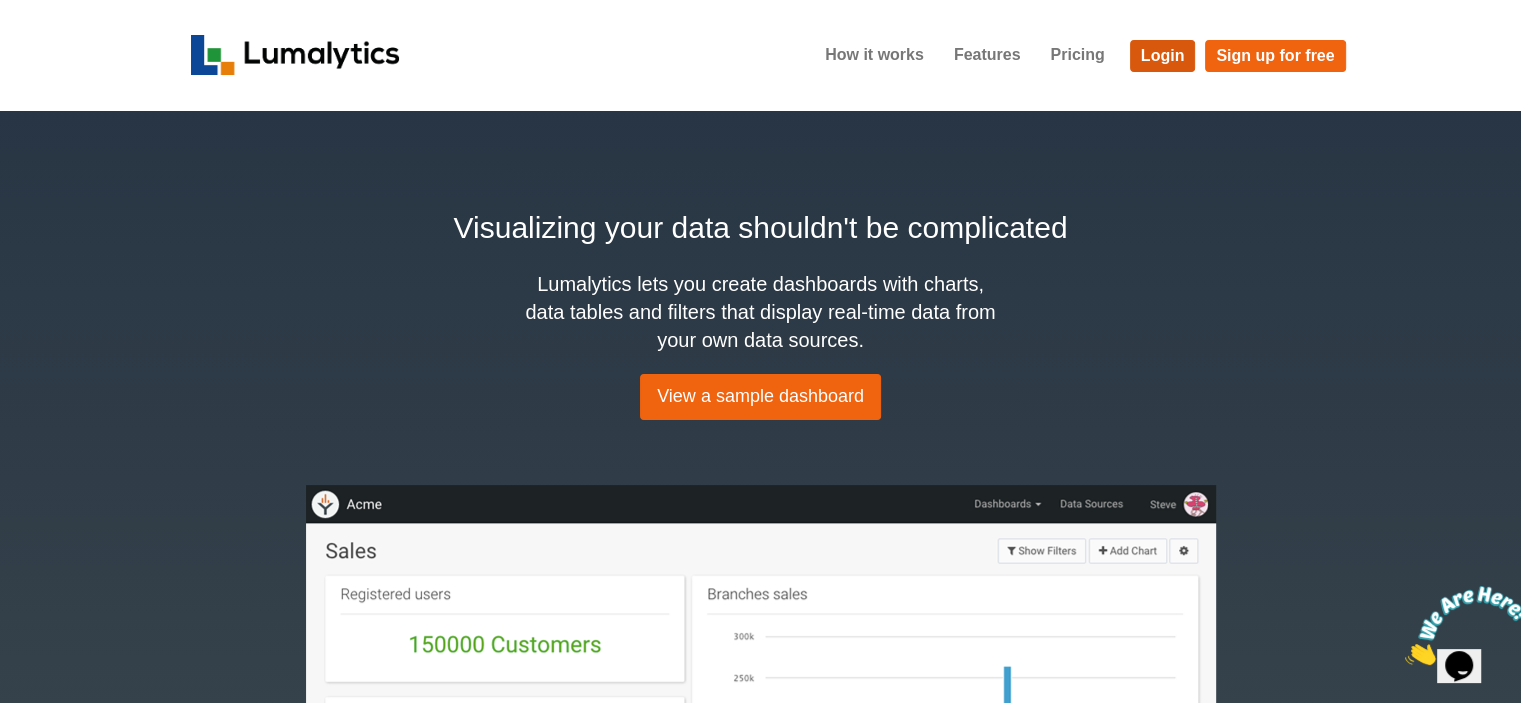 drag, startPoint x: 1169, startPoint y: 55, endPoint x: 1149, endPoint y: 95, distance: 44.72136 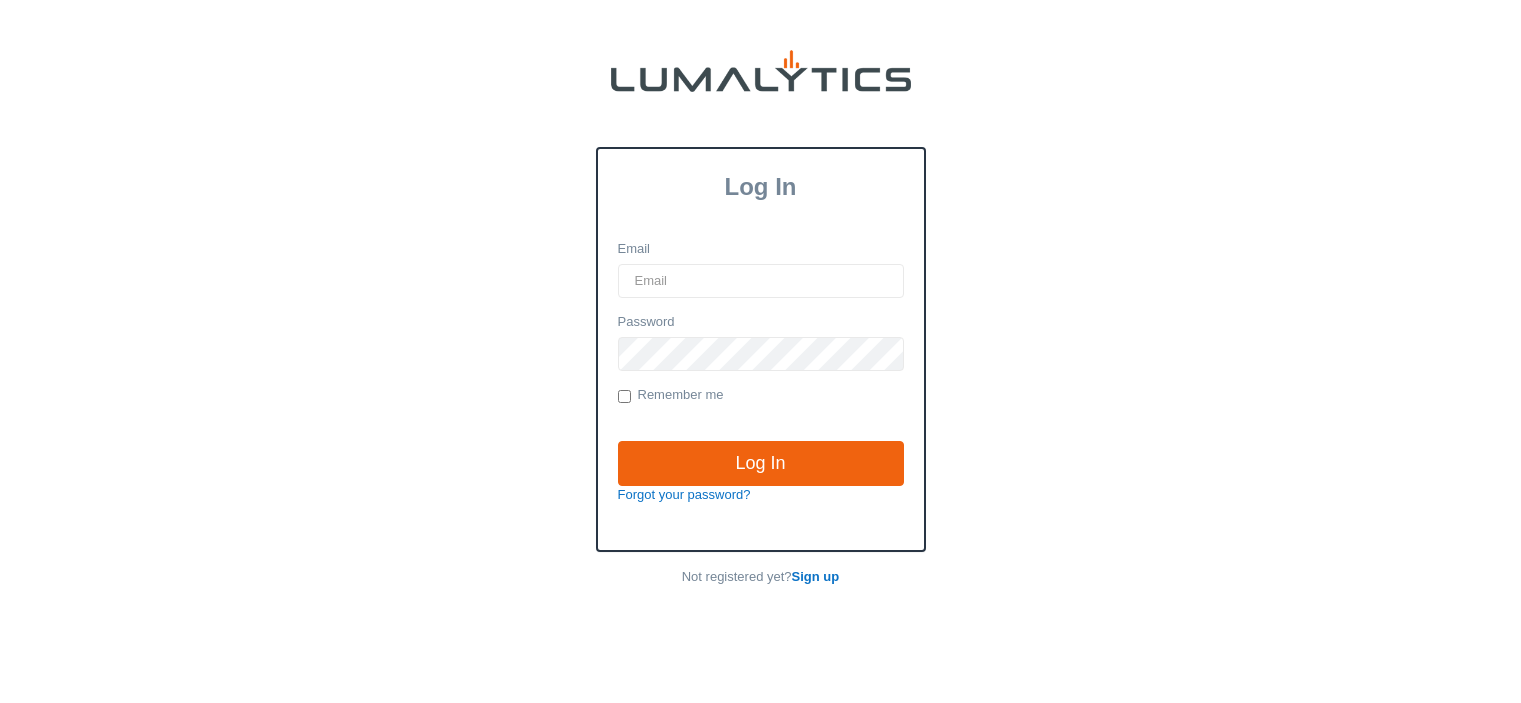 scroll, scrollTop: 0, scrollLeft: 0, axis: both 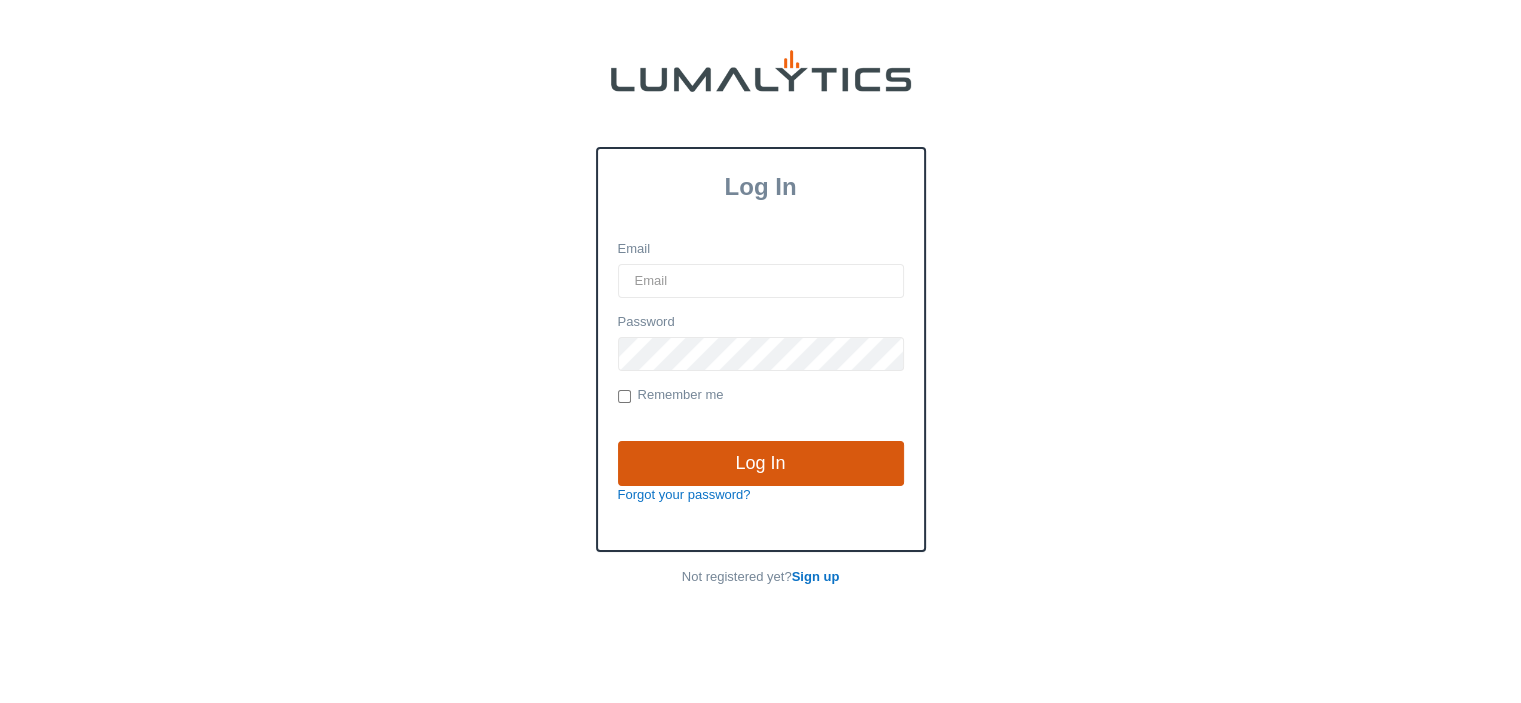 type on "[EMAIL_ADDRESS][DOMAIN_NAME]" 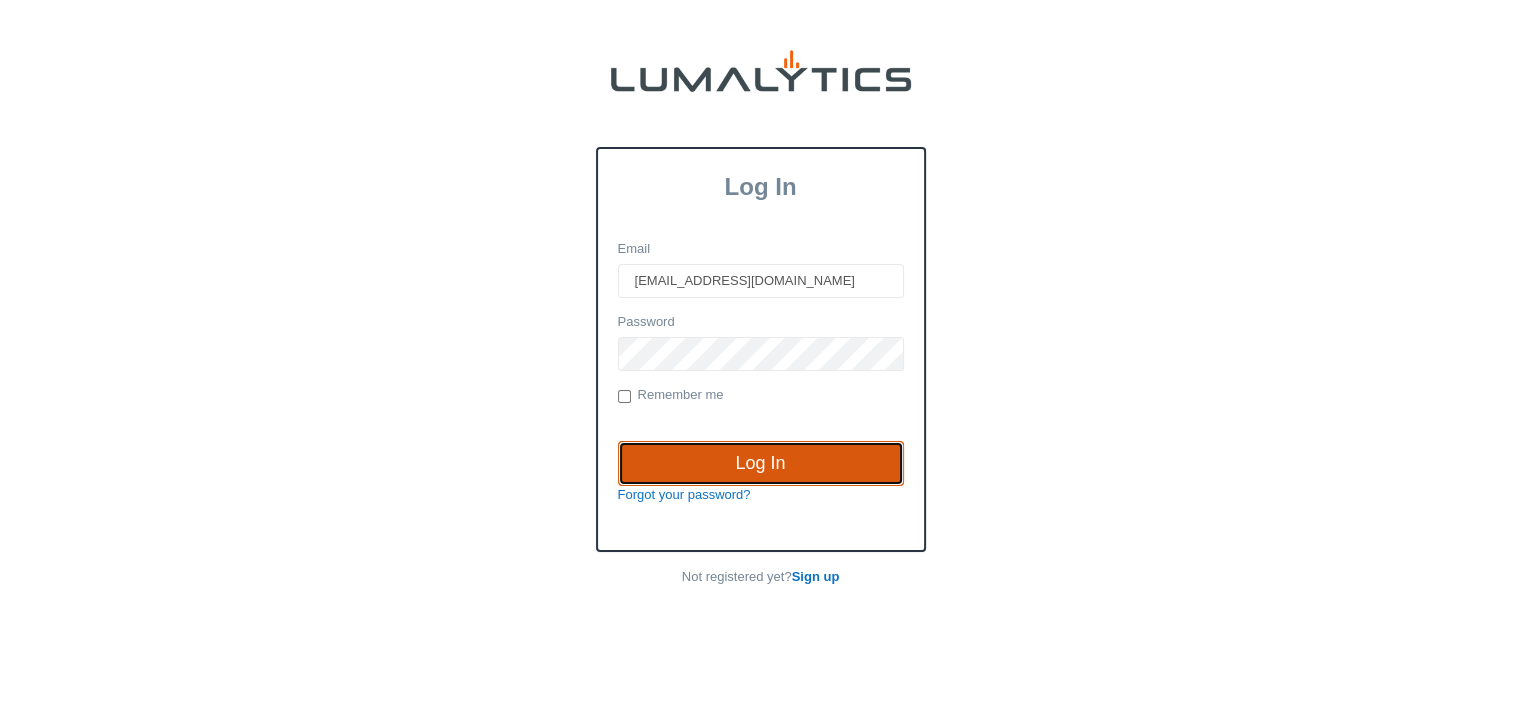 click on "Log In" at bounding box center (761, 464) 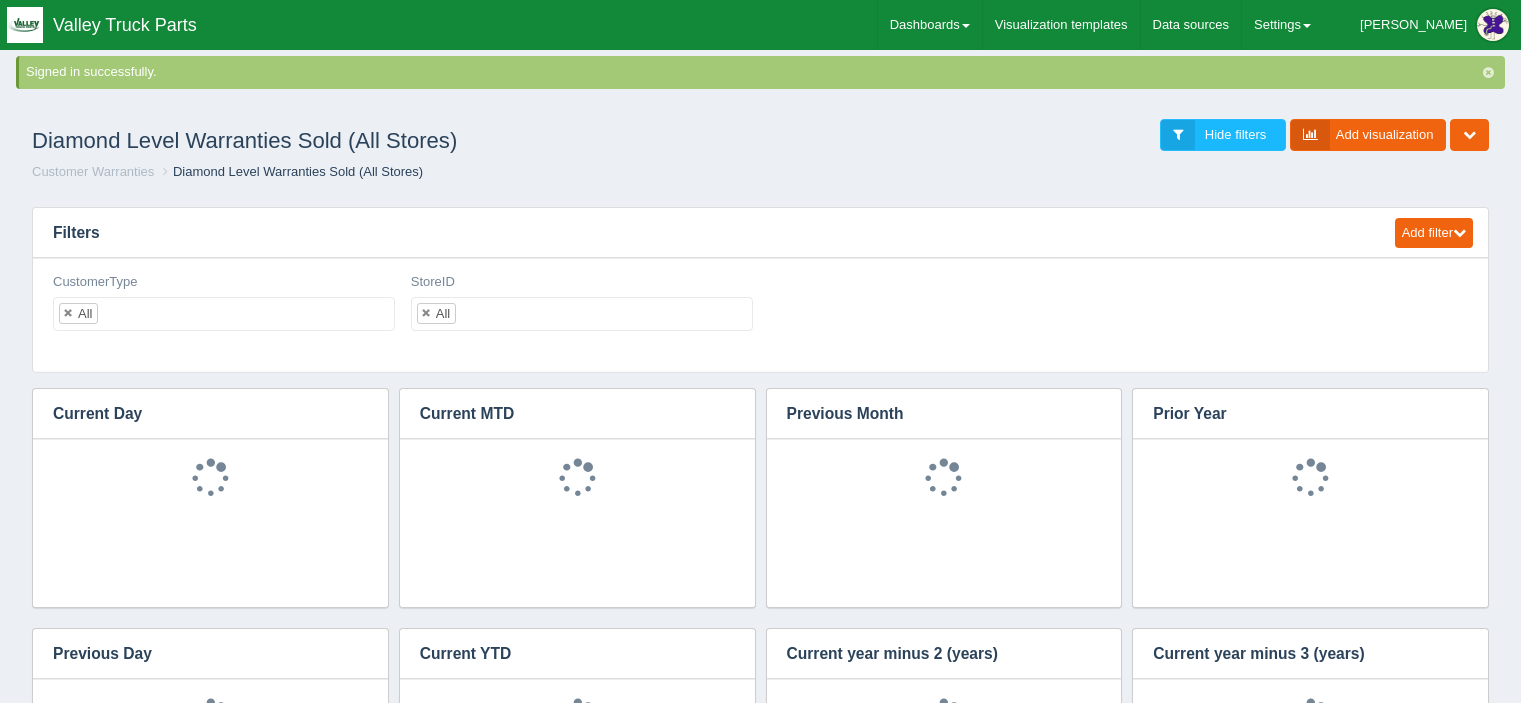 scroll, scrollTop: 0, scrollLeft: 0, axis: both 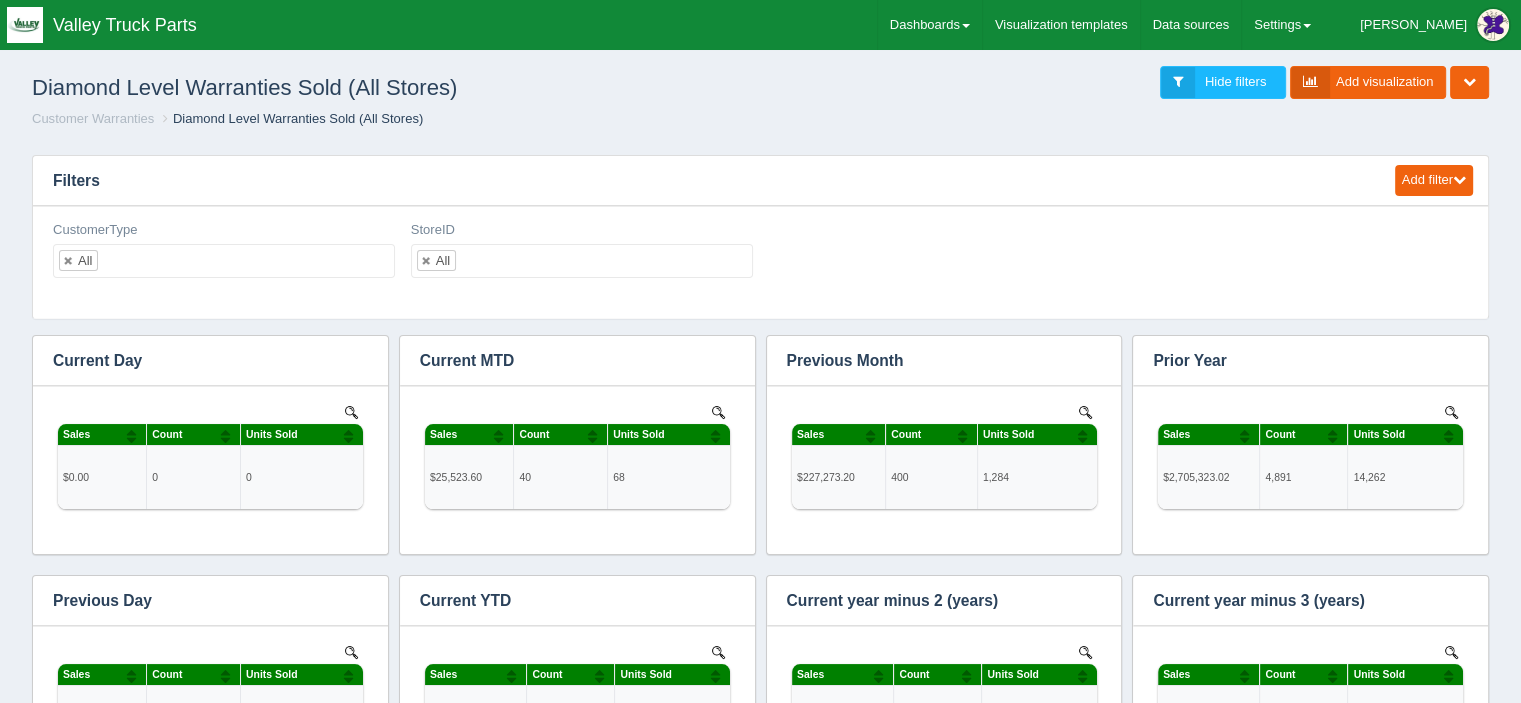 click on "Add filter
Date
Date range
Sql dropdown
Deno dropdown
Static dropdown
Text field
Filters
Edit filter
Delete filter
CustomerType
All                           No matches found
All None
CAT
COD
DDA" at bounding box center (760, 2227) 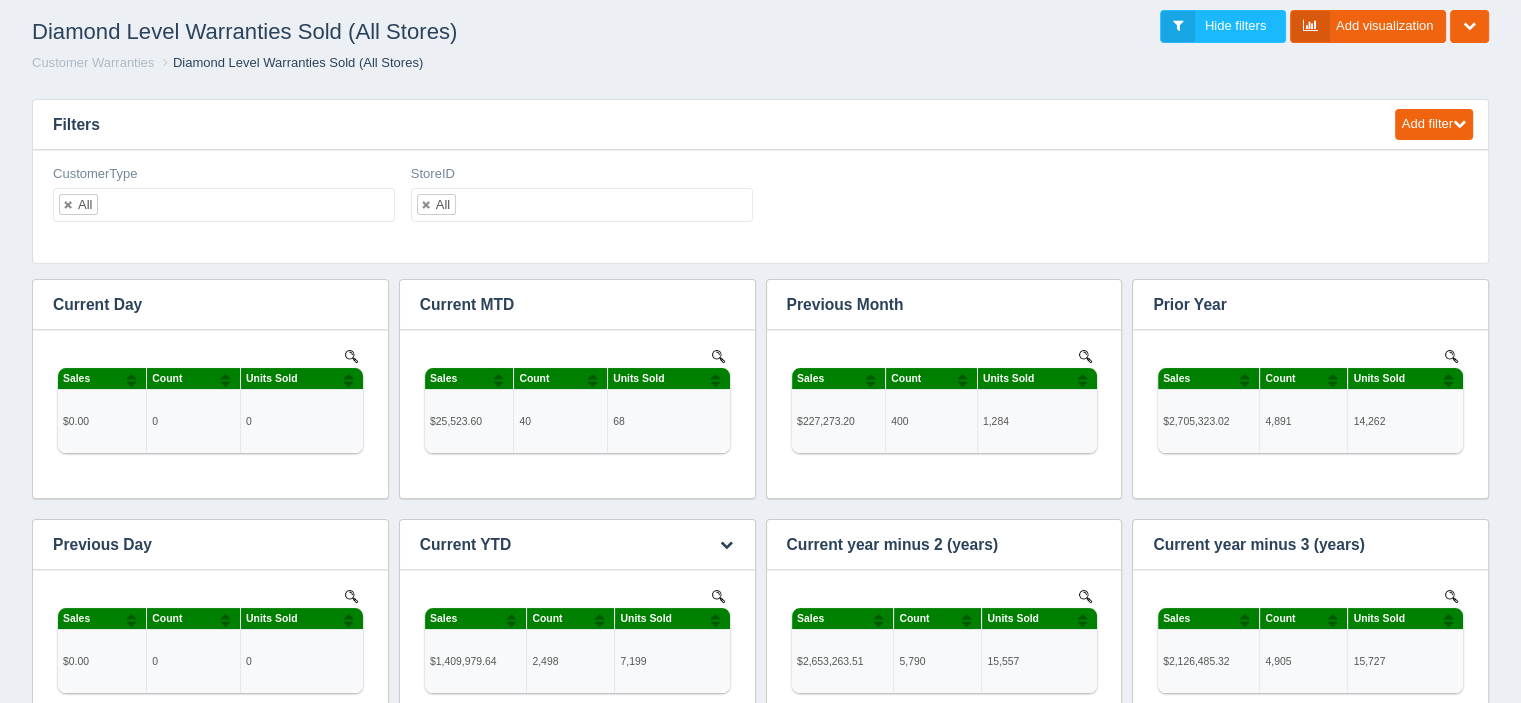 scroll, scrollTop: 0, scrollLeft: 0, axis: both 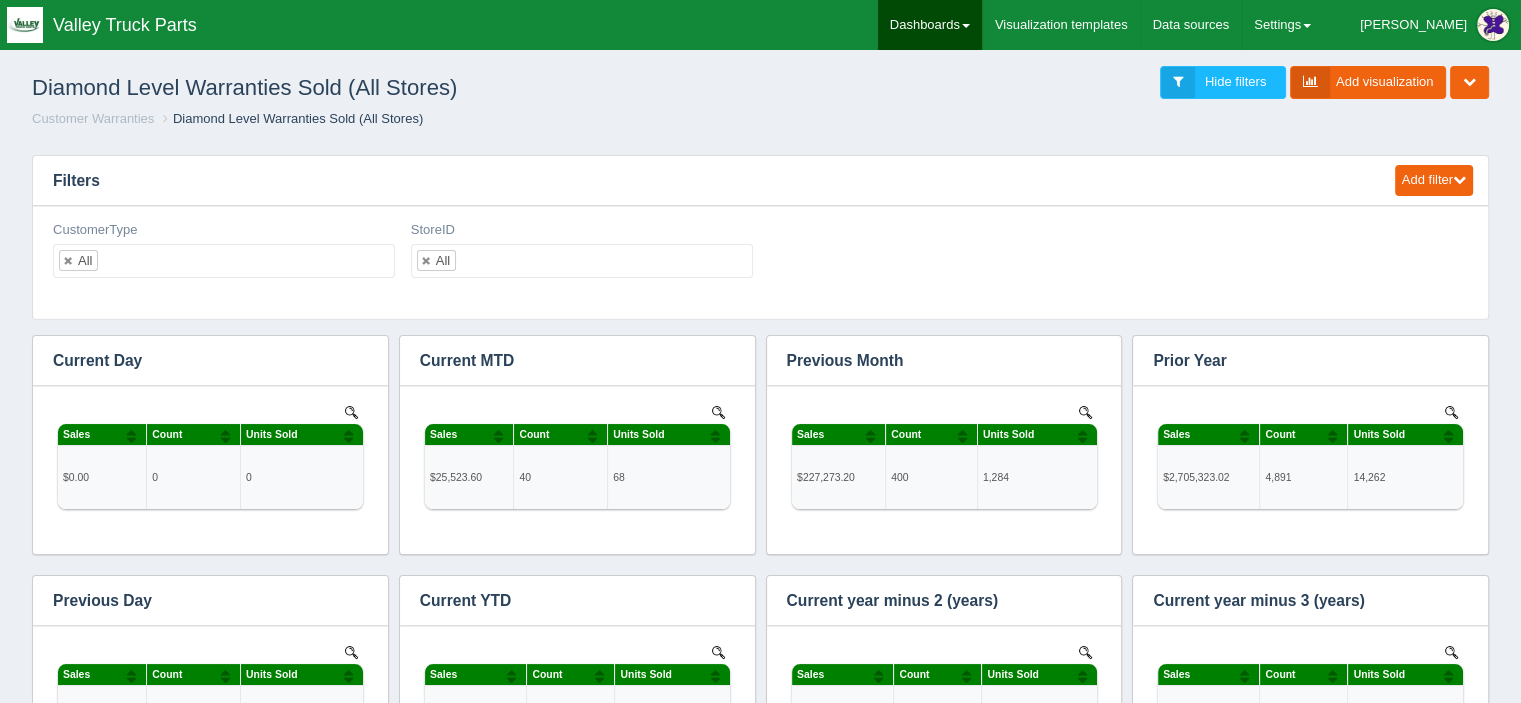 click on "Dashboards" at bounding box center [930, 25] 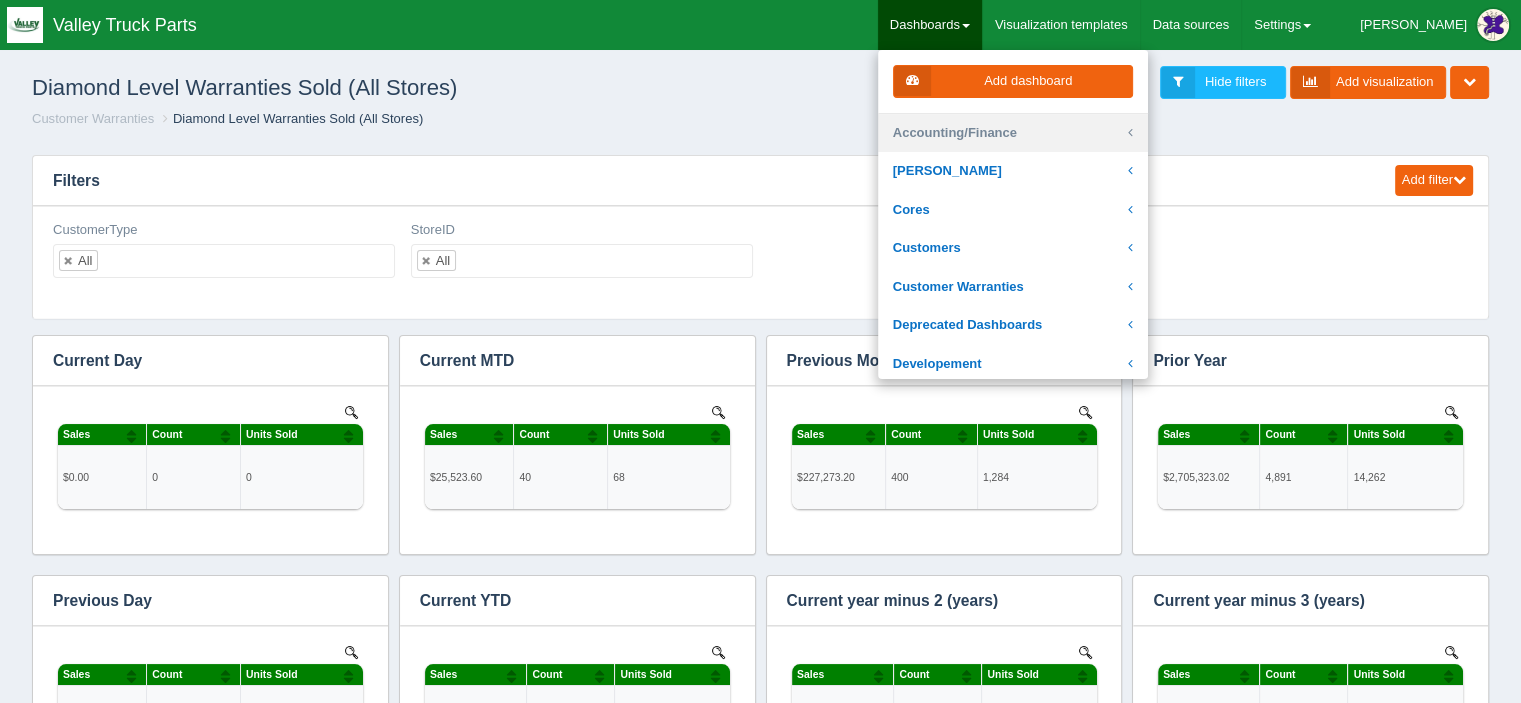 click on "Accounting/Finance" at bounding box center (1013, 133) 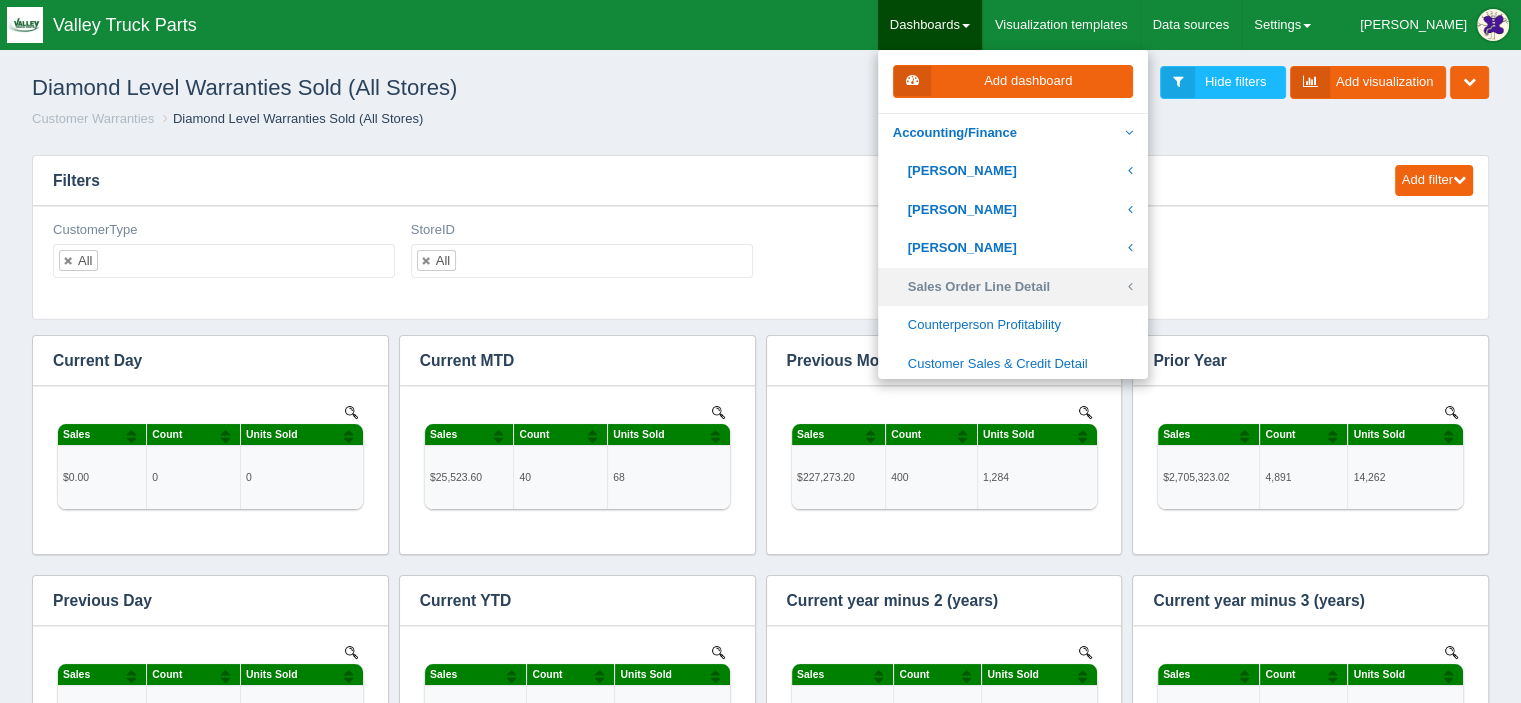 click on "Sales Order Line Detail" at bounding box center (1013, 287) 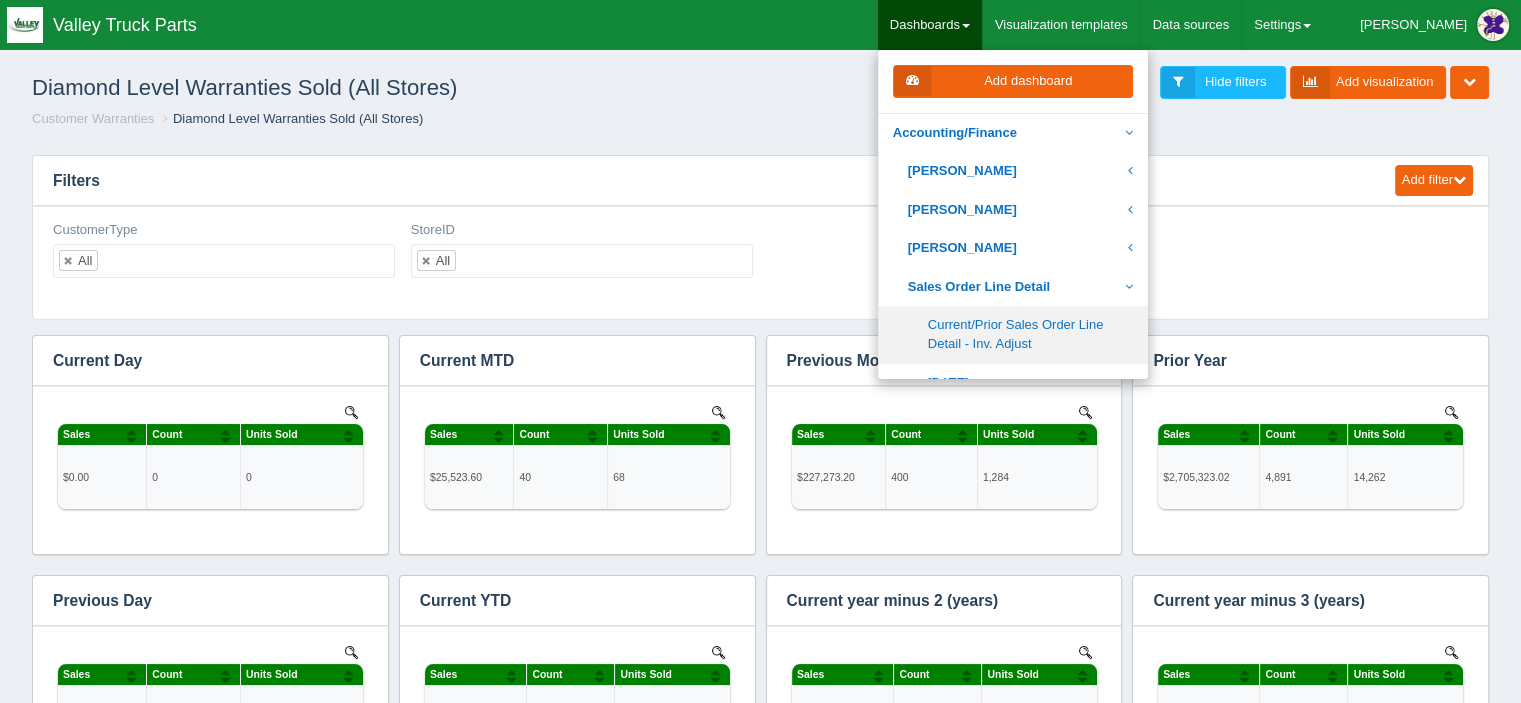 click on "Current/Prior Sales Order Line Detail - Inv. Adjust" at bounding box center [1013, 334] 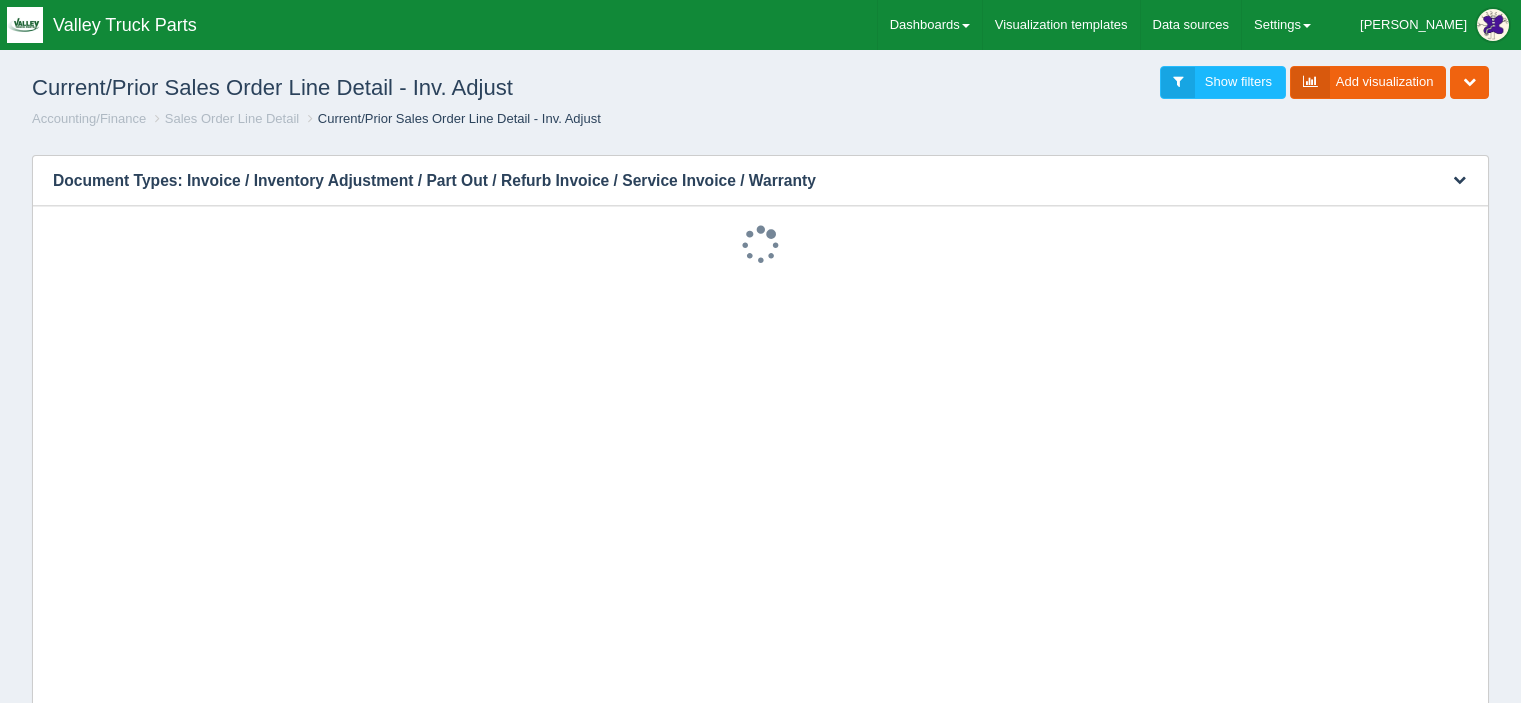 scroll, scrollTop: 0, scrollLeft: 0, axis: both 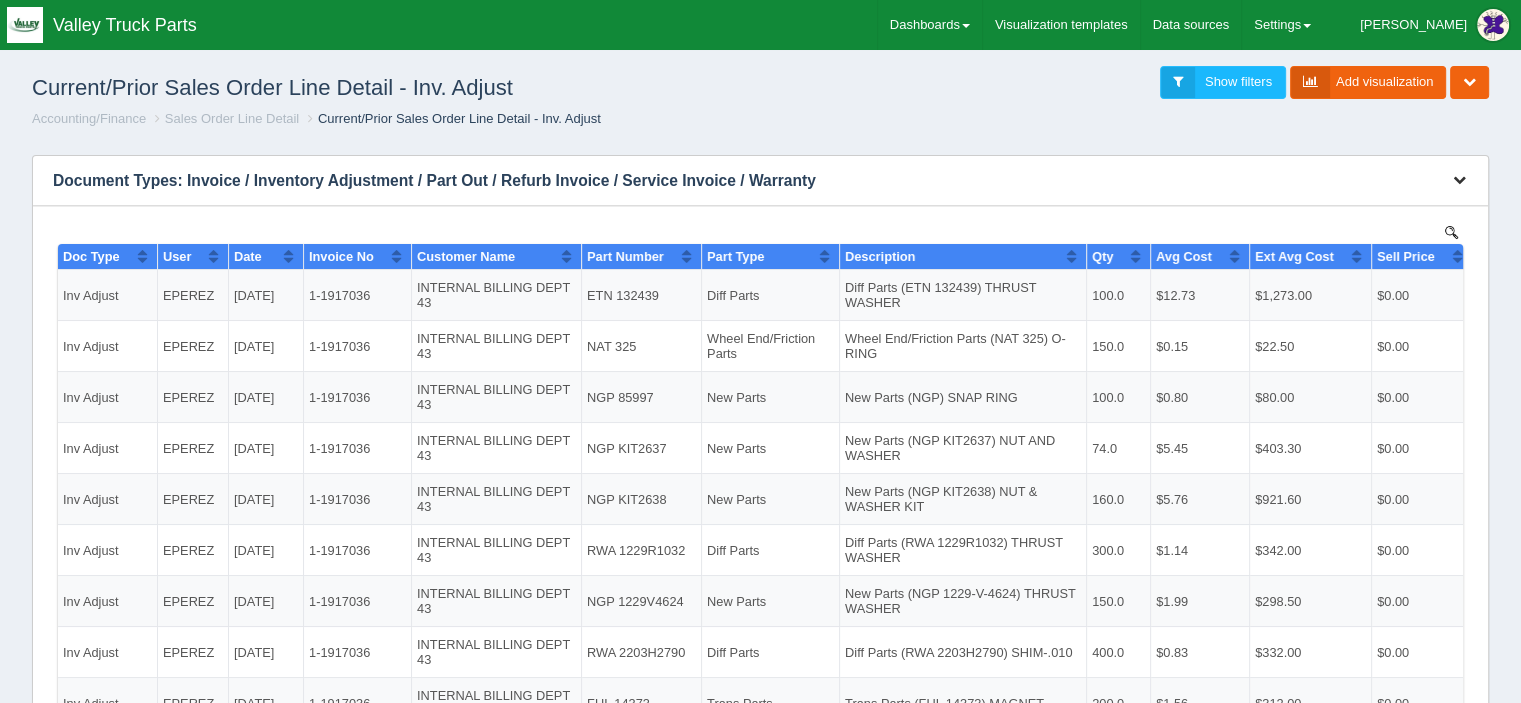 click at bounding box center (1459, 179) 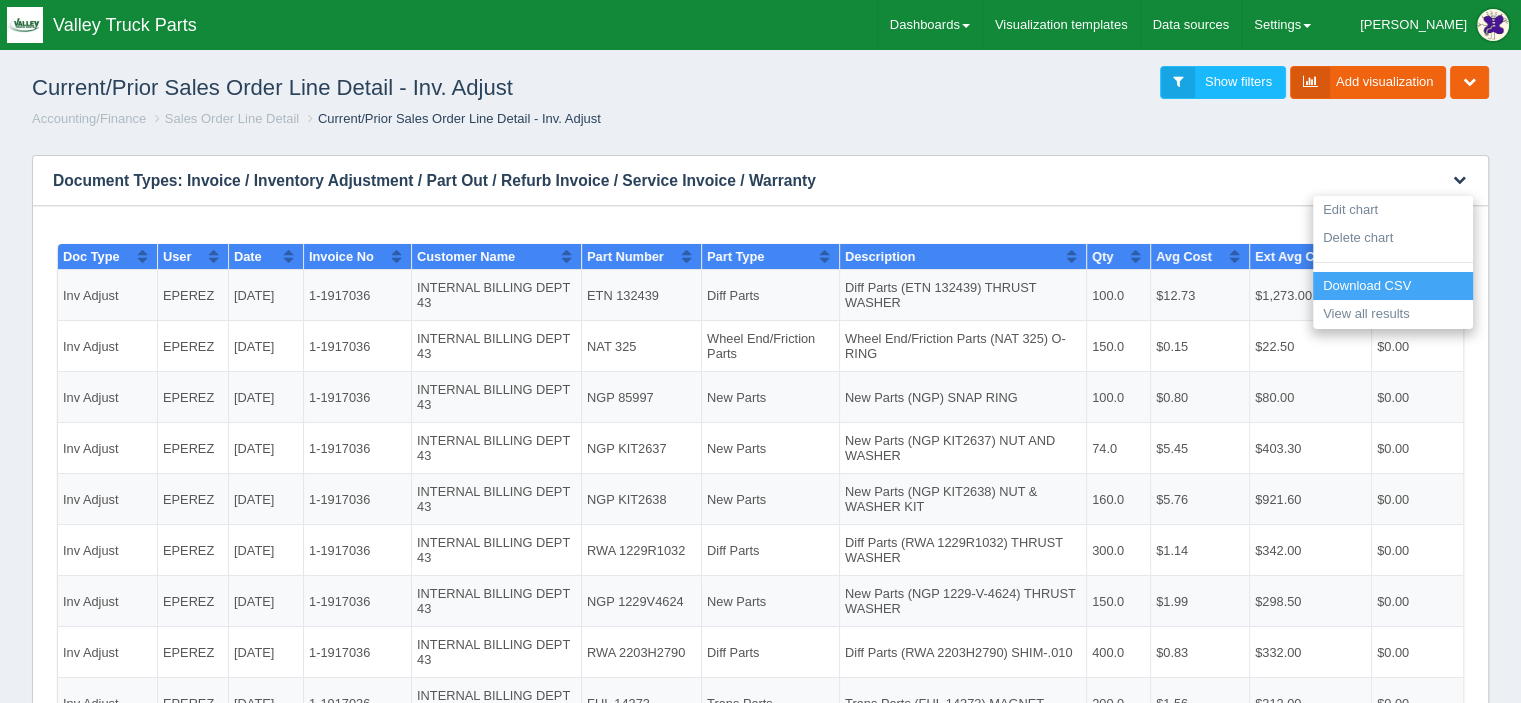 click on "Download CSV" at bounding box center [1393, 286] 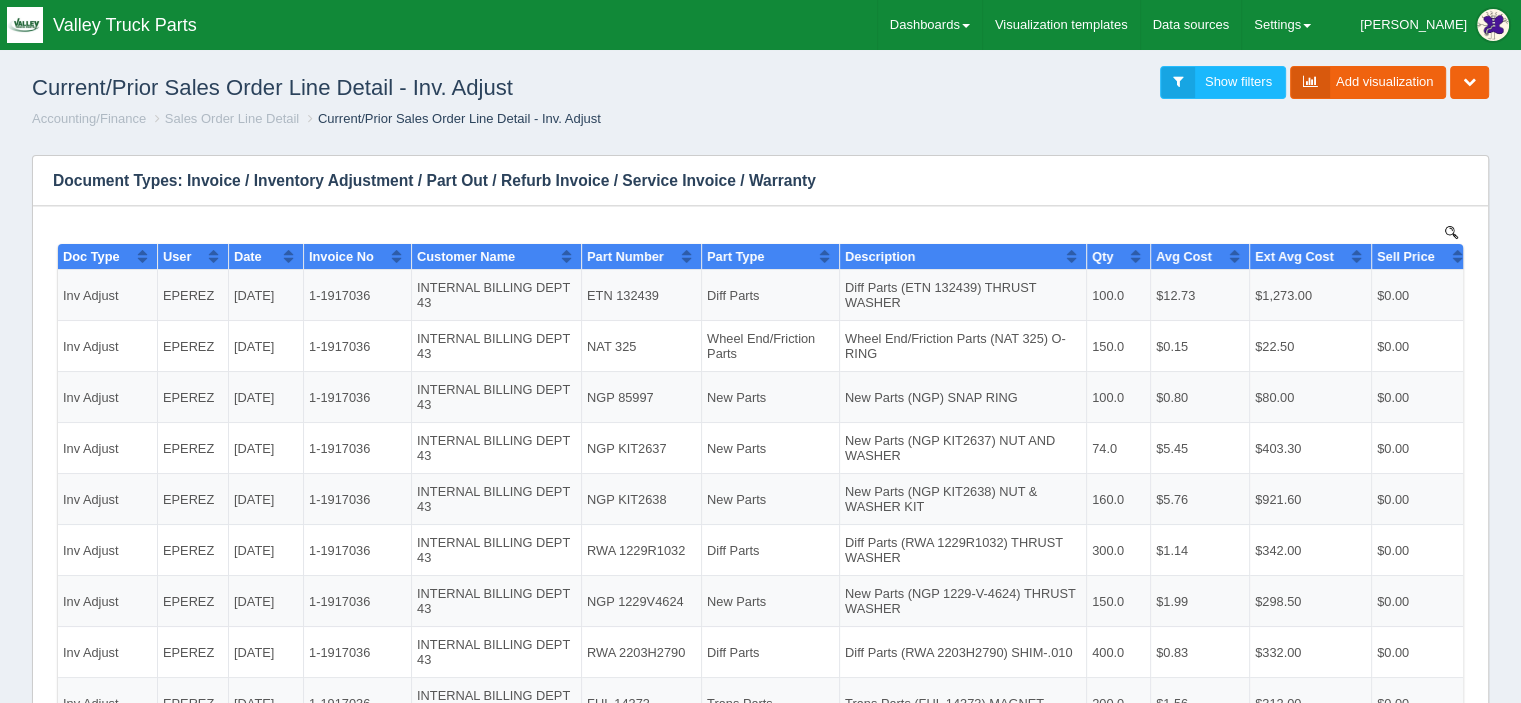 click on "Current/Prior Sales Order Line Detail - Inv. Adjust
Show filters
Add visualization
Edit dashboard
Clone dashboard
Delete dashboard
Share / Embed dashboard" at bounding box center (760, 83) 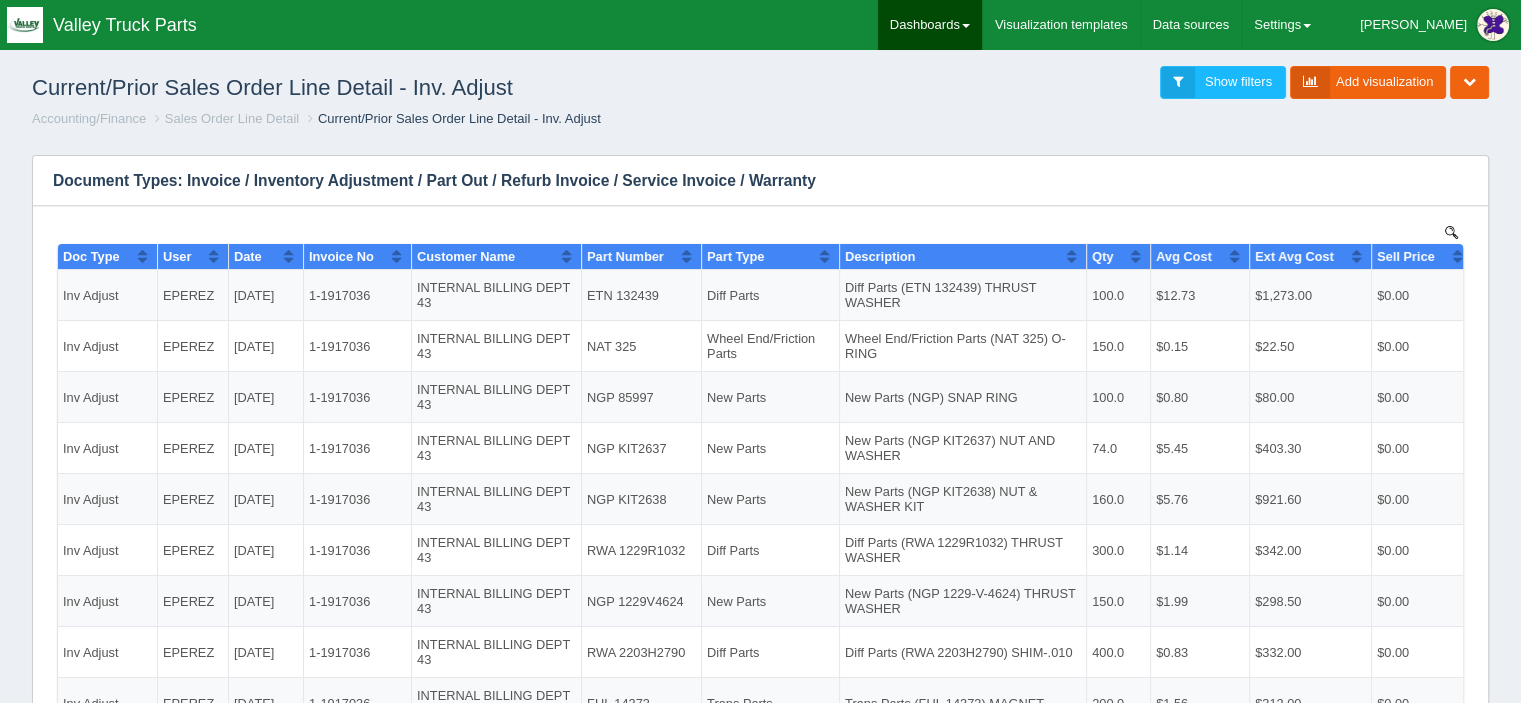 click on "Dashboards" at bounding box center [930, 25] 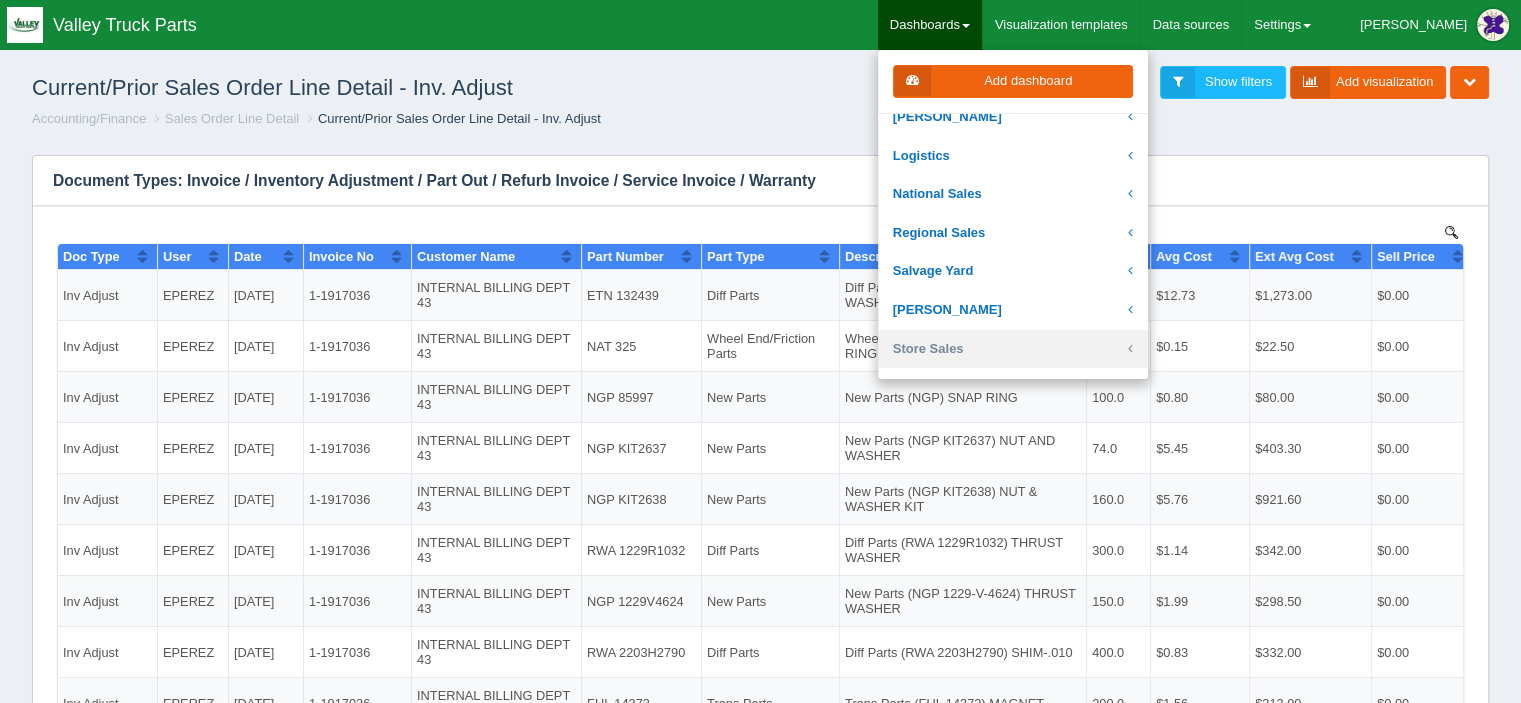 scroll, scrollTop: 500, scrollLeft: 0, axis: vertical 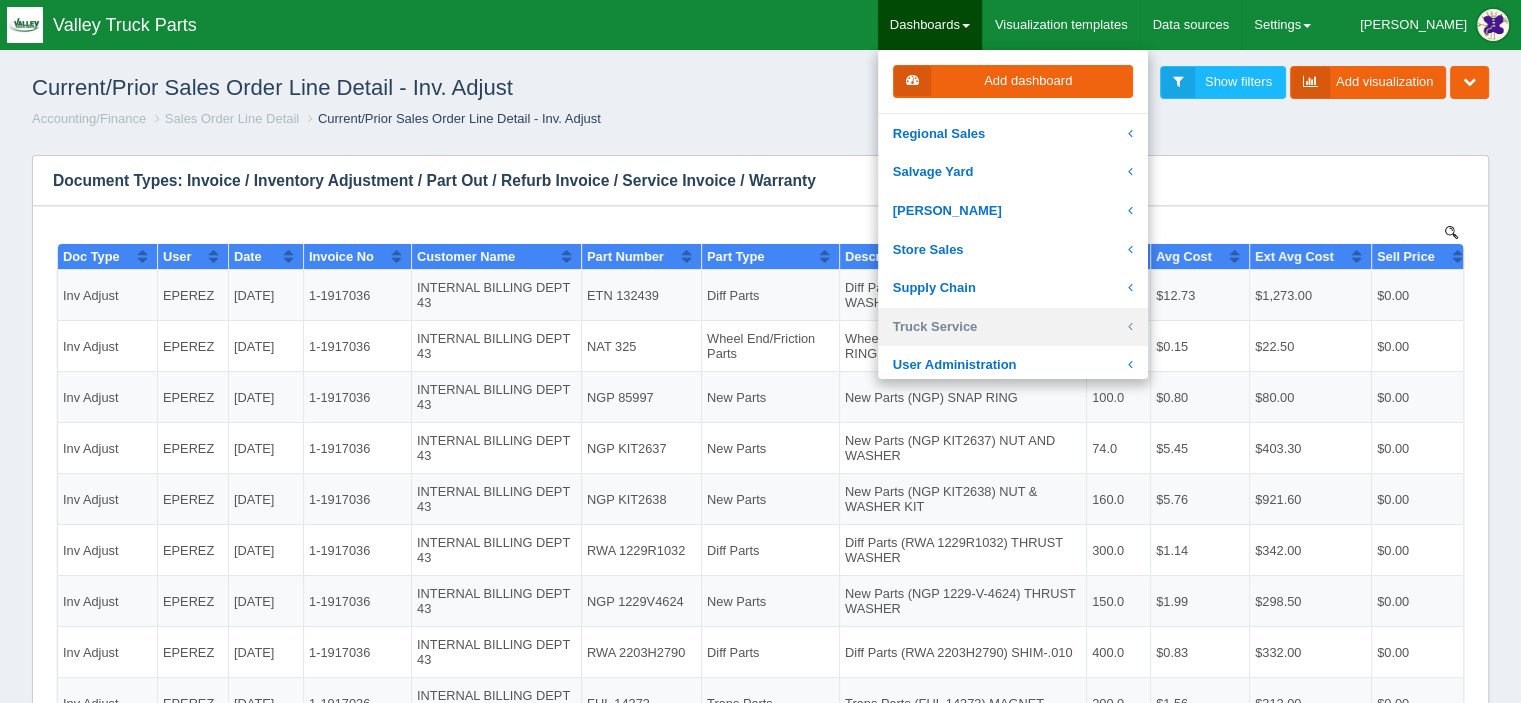 click on "Truck Service" at bounding box center (1013, 327) 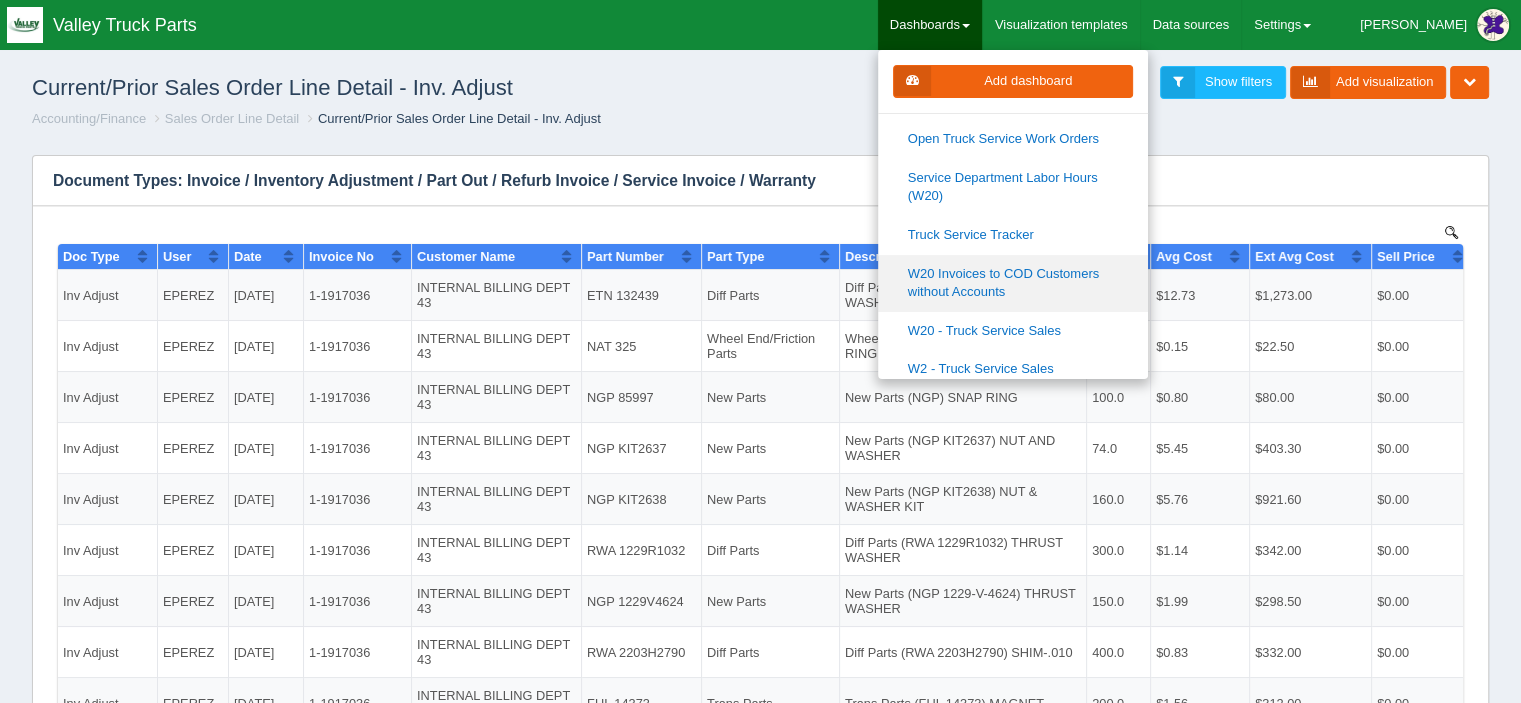 scroll, scrollTop: 800, scrollLeft: 0, axis: vertical 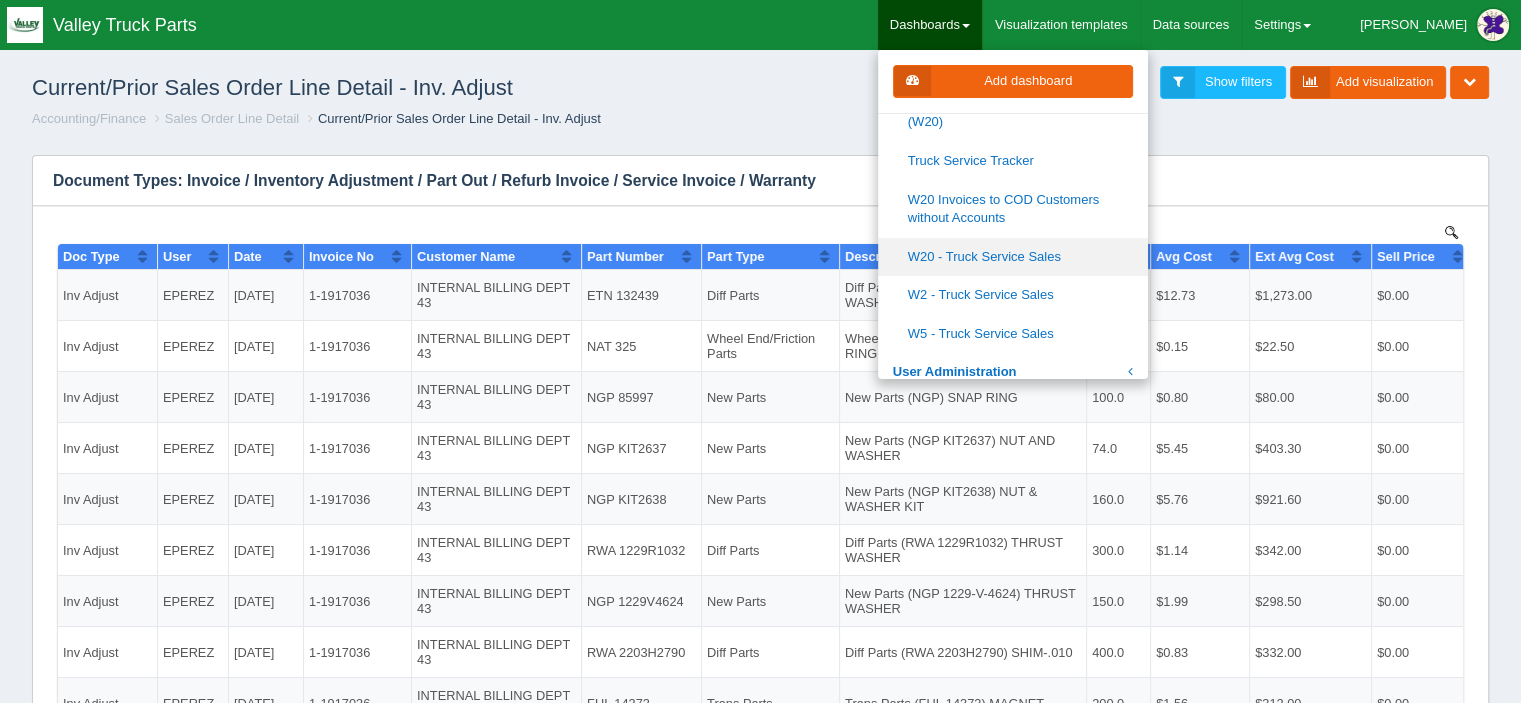 click on "W20 - Truck Service Sales" at bounding box center [1013, 257] 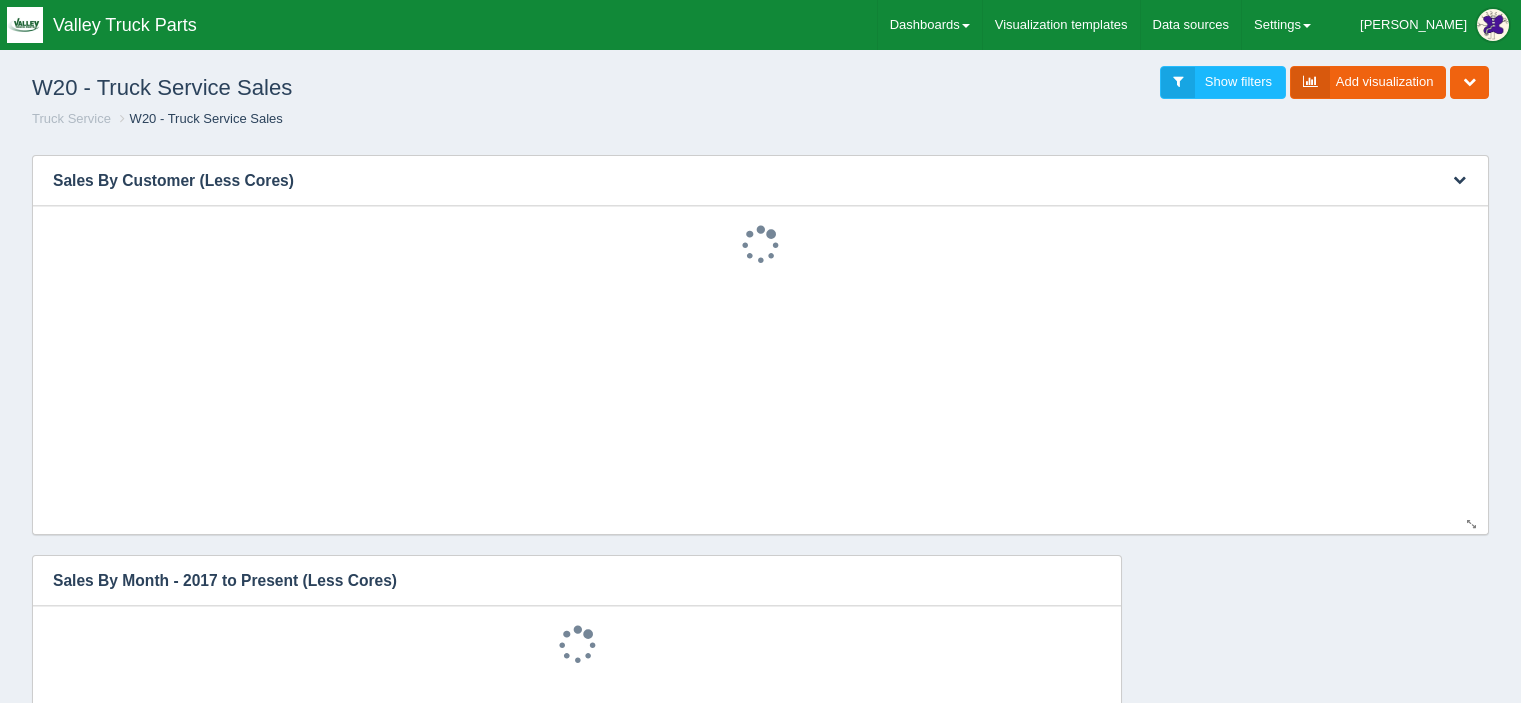 scroll, scrollTop: 0, scrollLeft: 0, axis: both 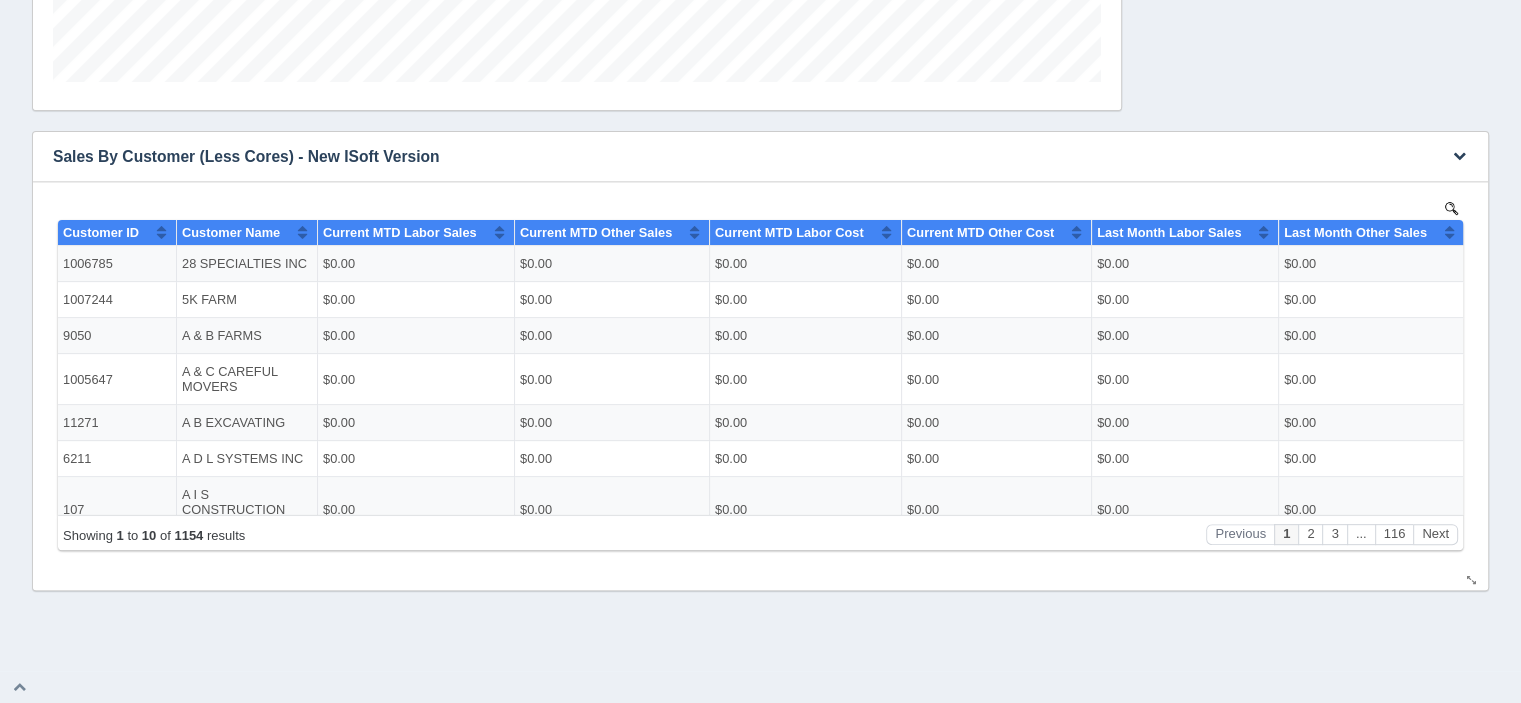 click on "No data found." at bounding box center (760, 386) 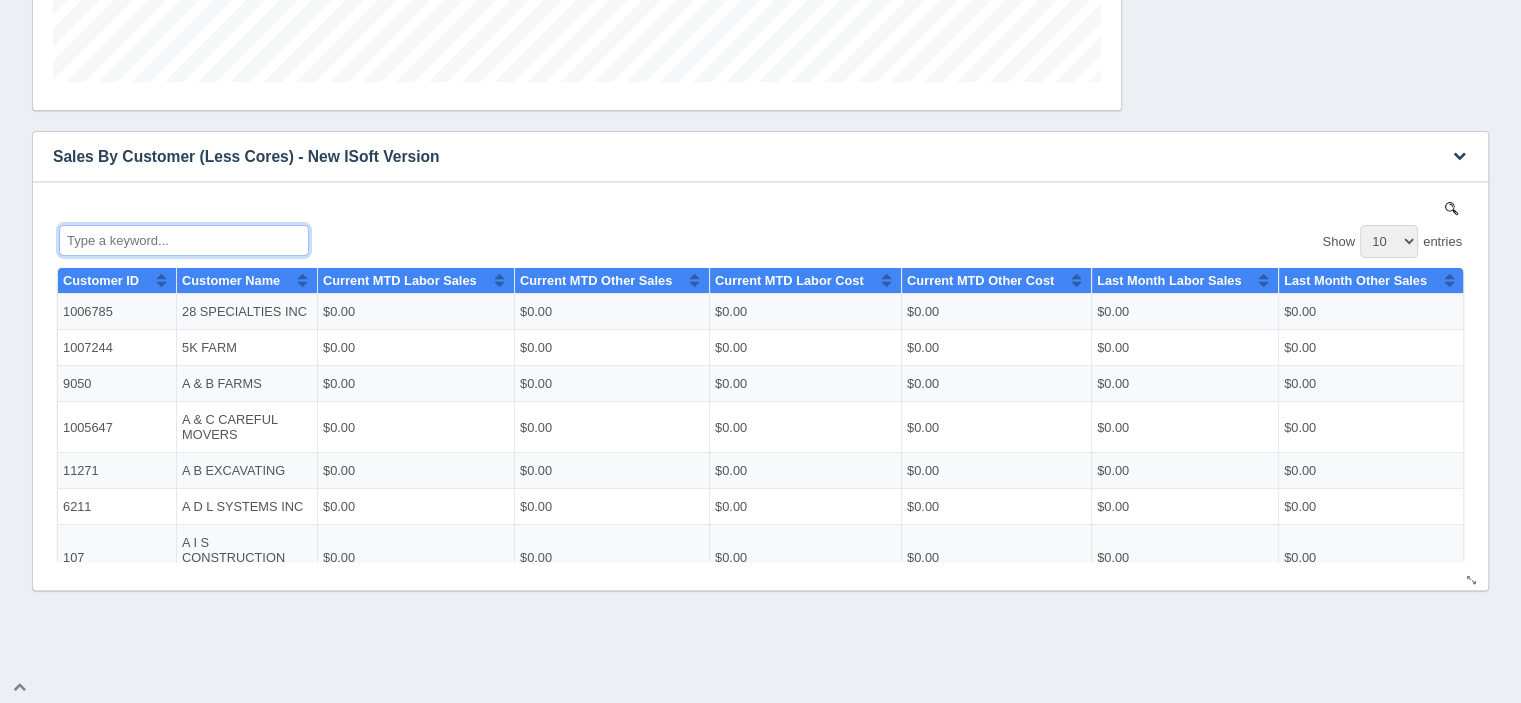 click at bounding box center (184, 239) 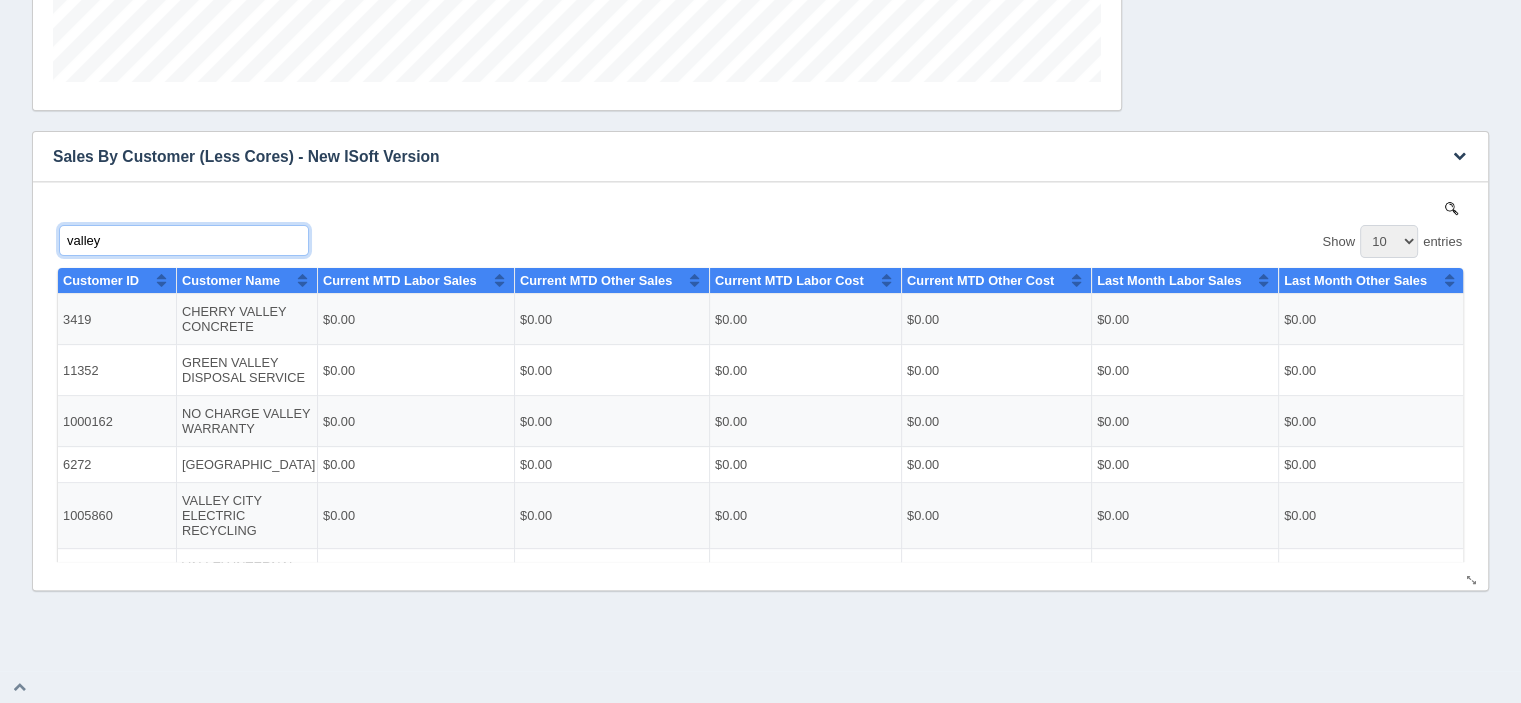 type on "valley" 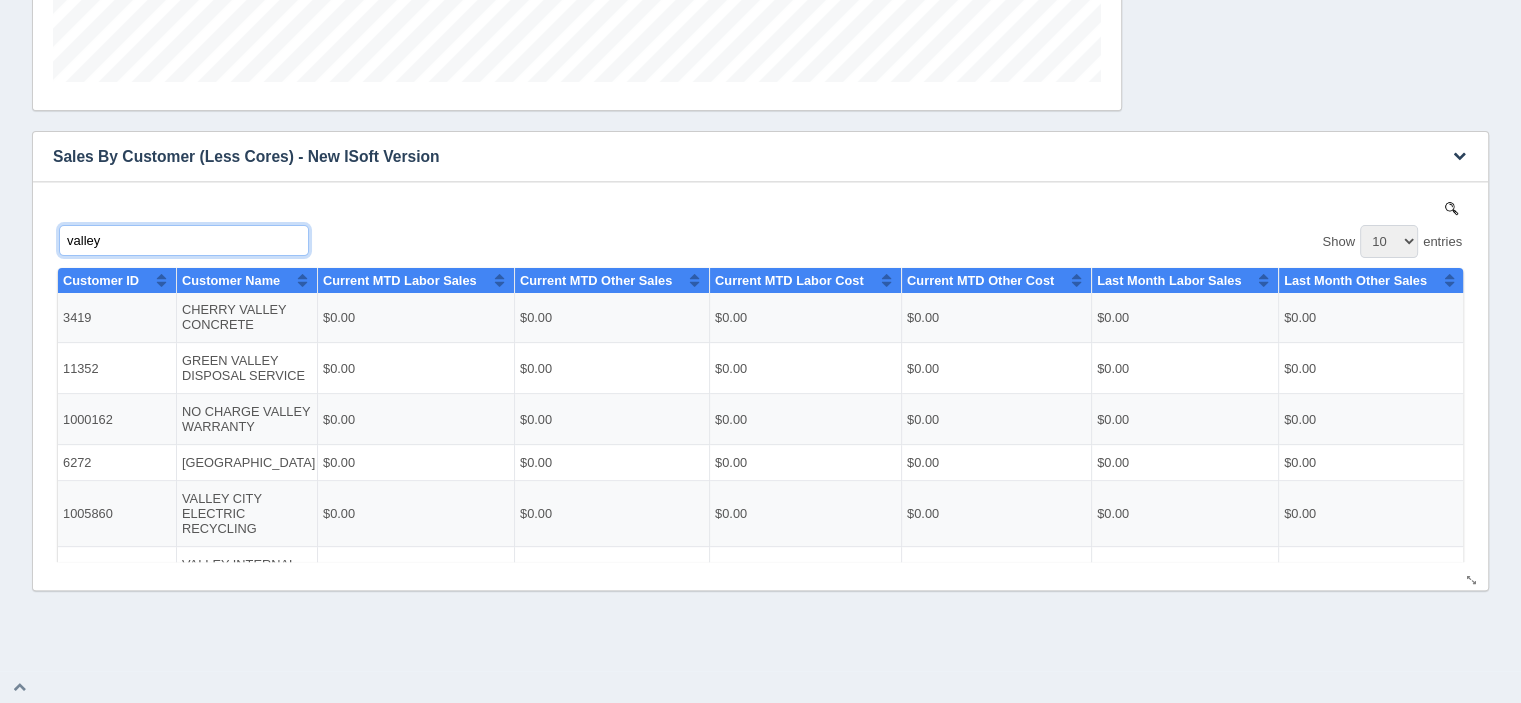 scroll, scrollTop: 0, scrollLeft: 0, axis: both 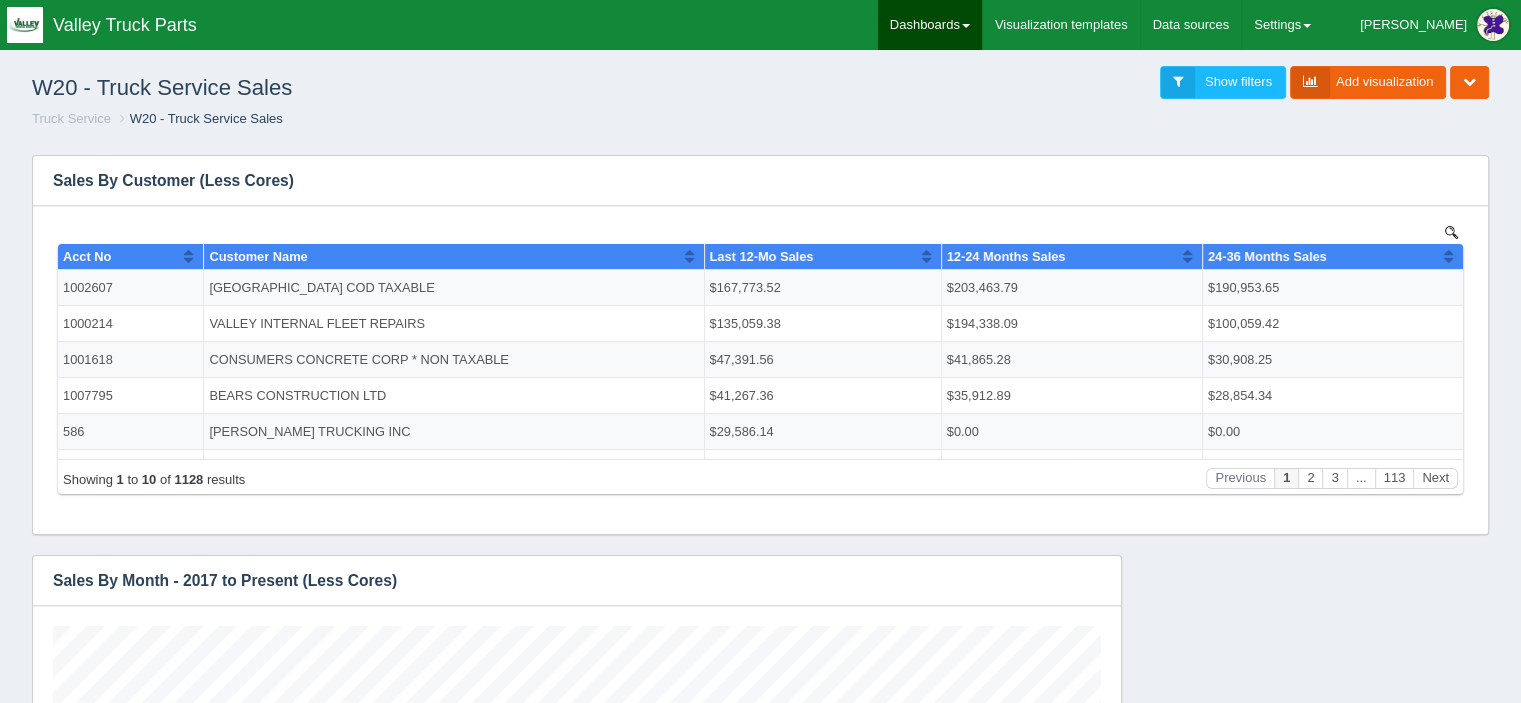 click on "Dashboards" at bounding box center [930, 25] 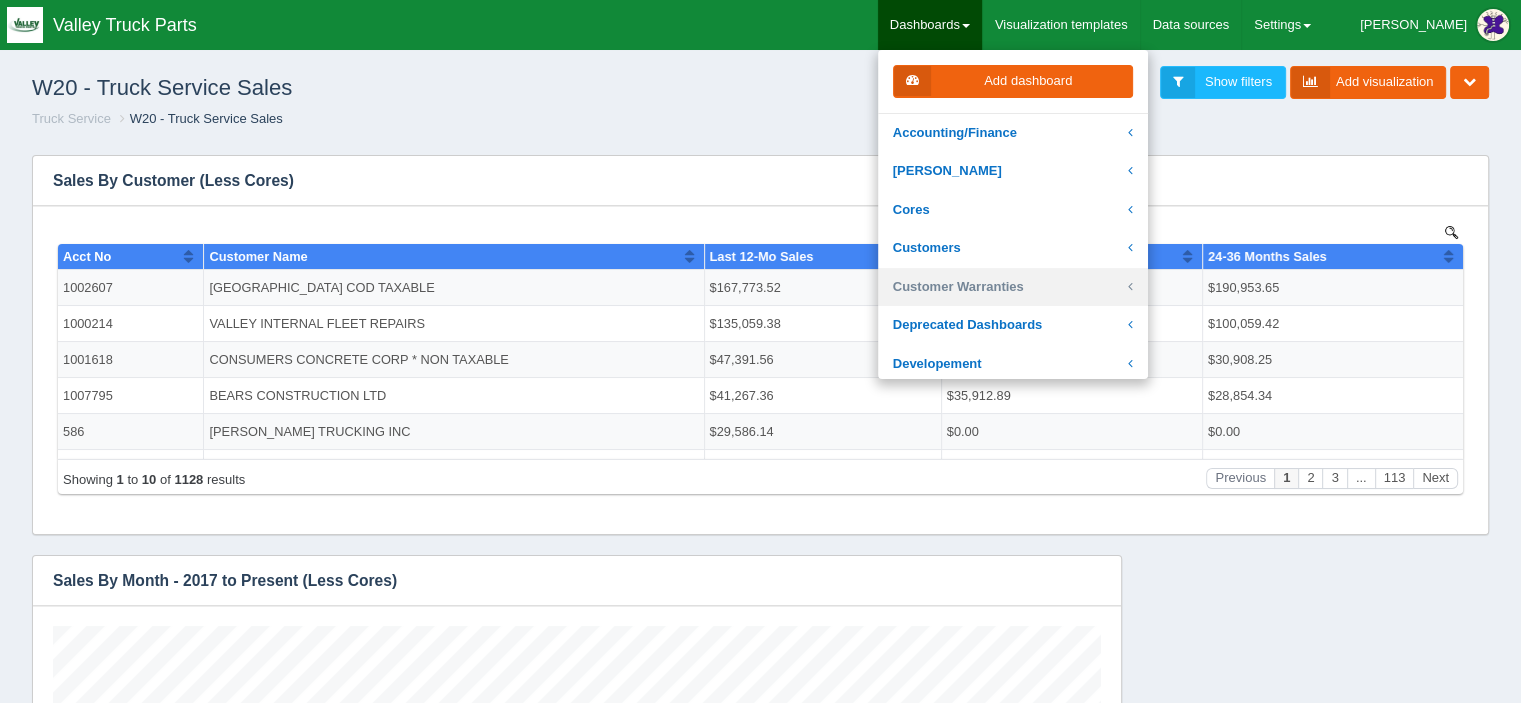 click on "Customer Warranties" at bounding box center [1013, 287] 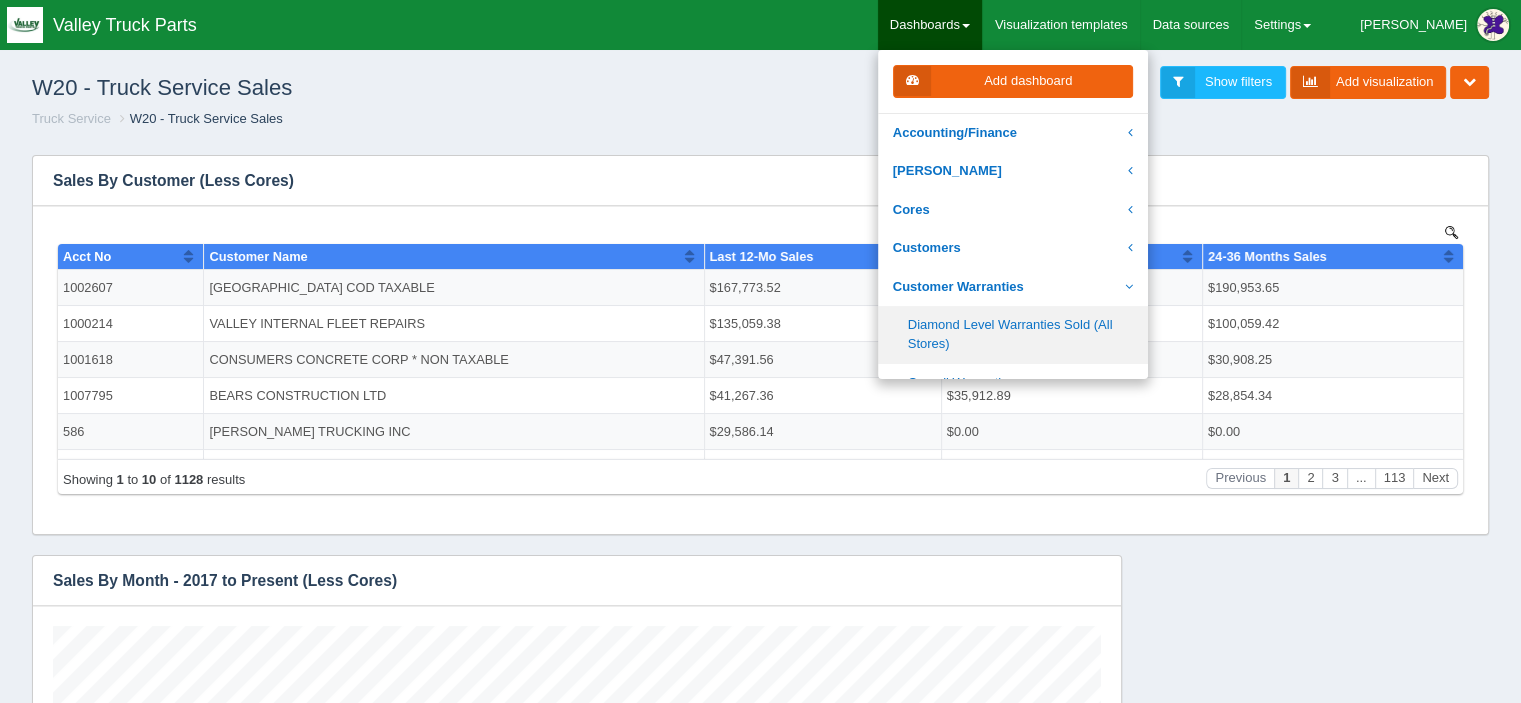 click on "Diamond Level Warranties Sold (All Stores)" at bounding box center [1013, 334] 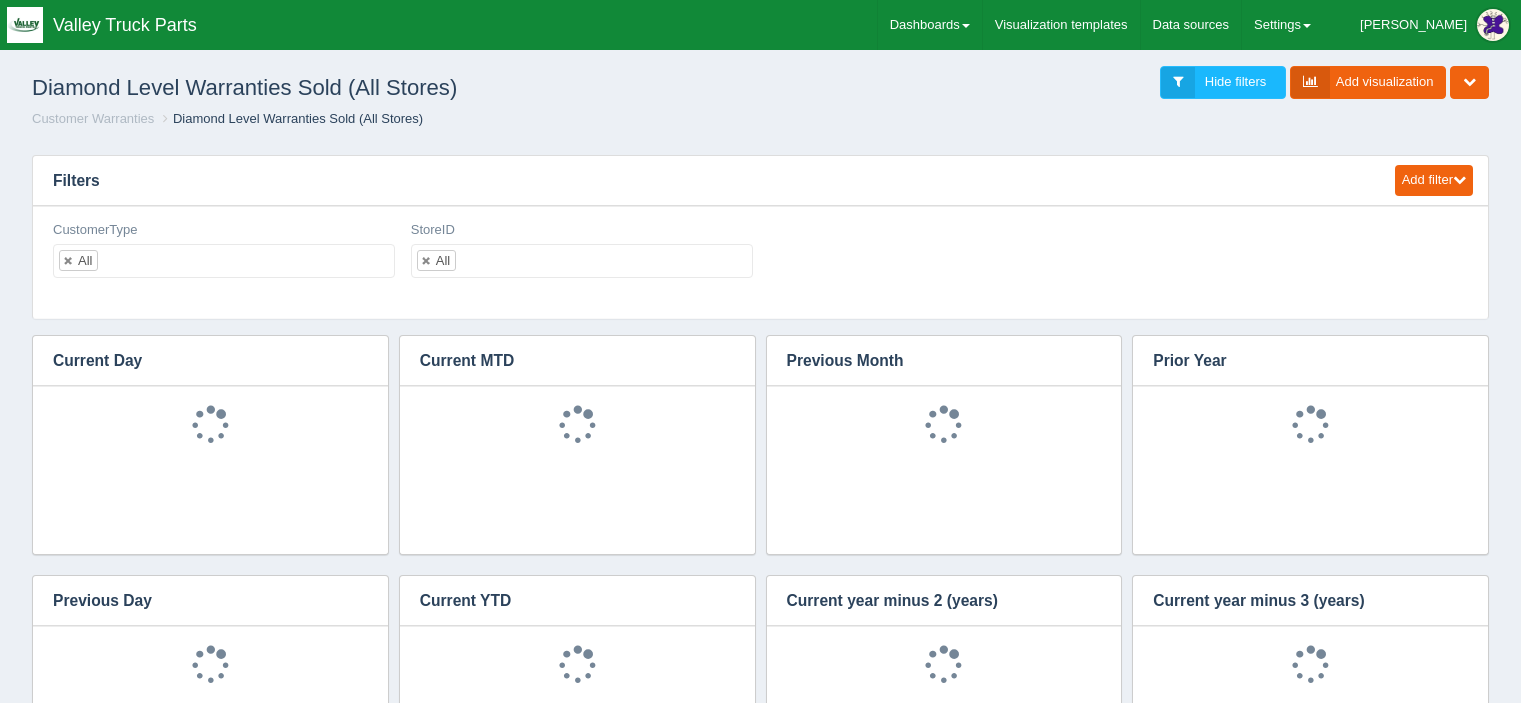 scroll, scrollTop: 0, scrollLeft: 0, axis: both 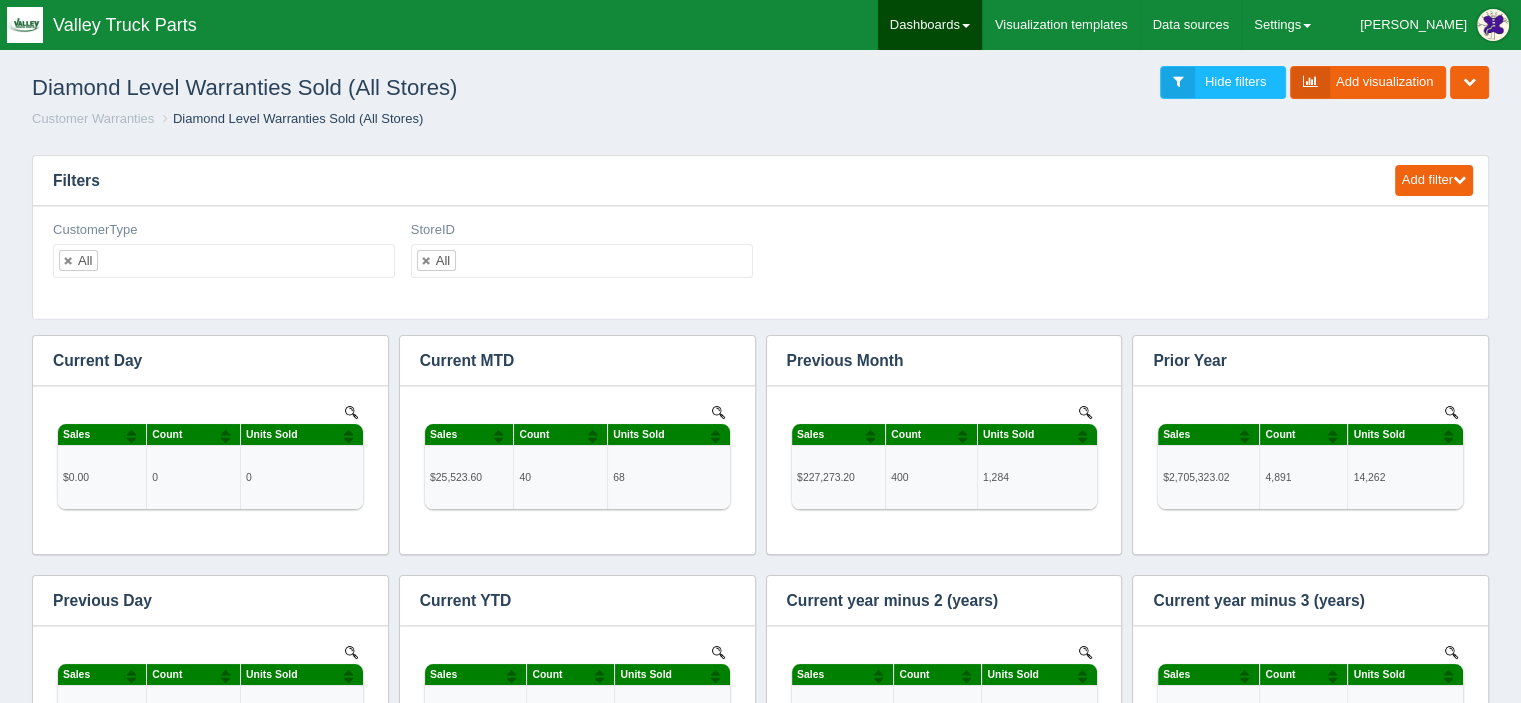 click on "Dashboards" at bounding box center (930, 25) 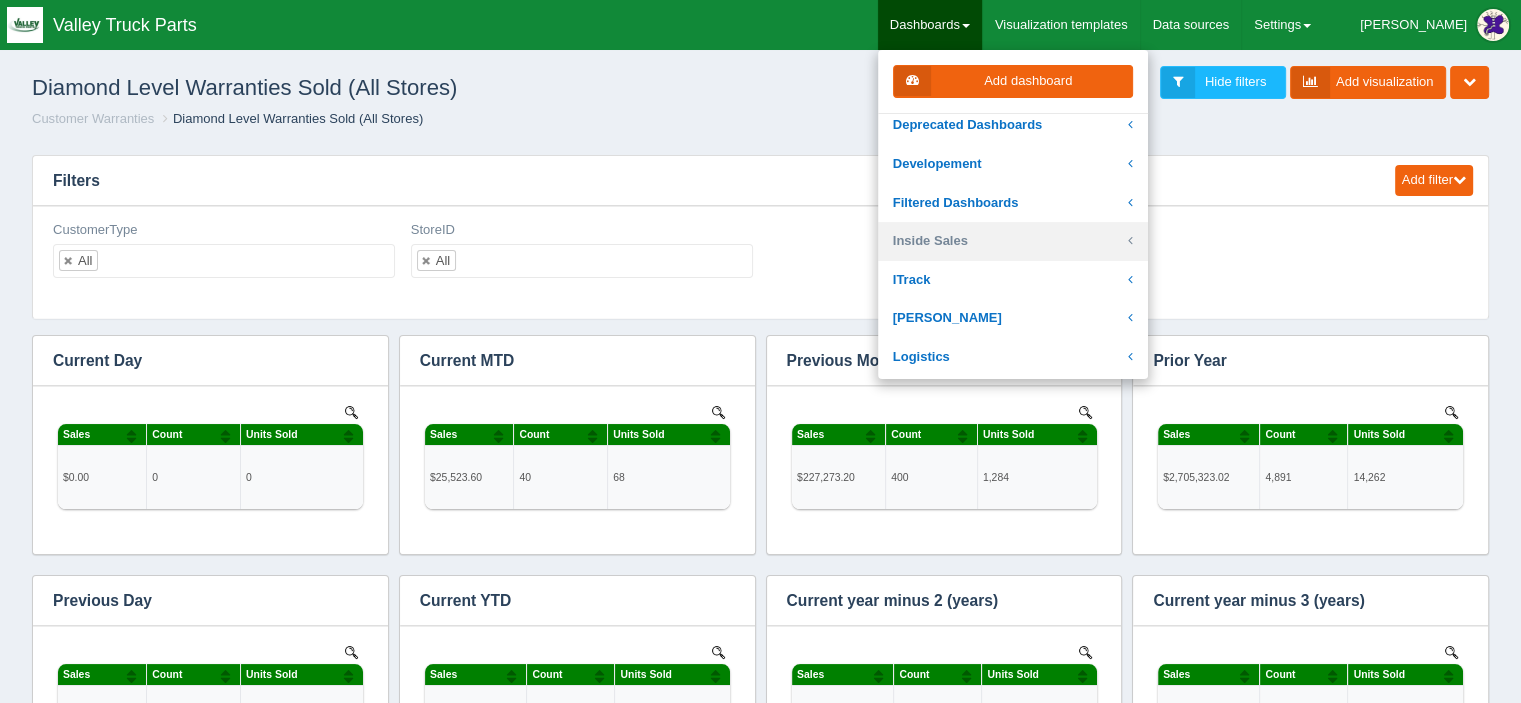 scroll, scrollTop: 0, scrollLeft: 0, axis: both 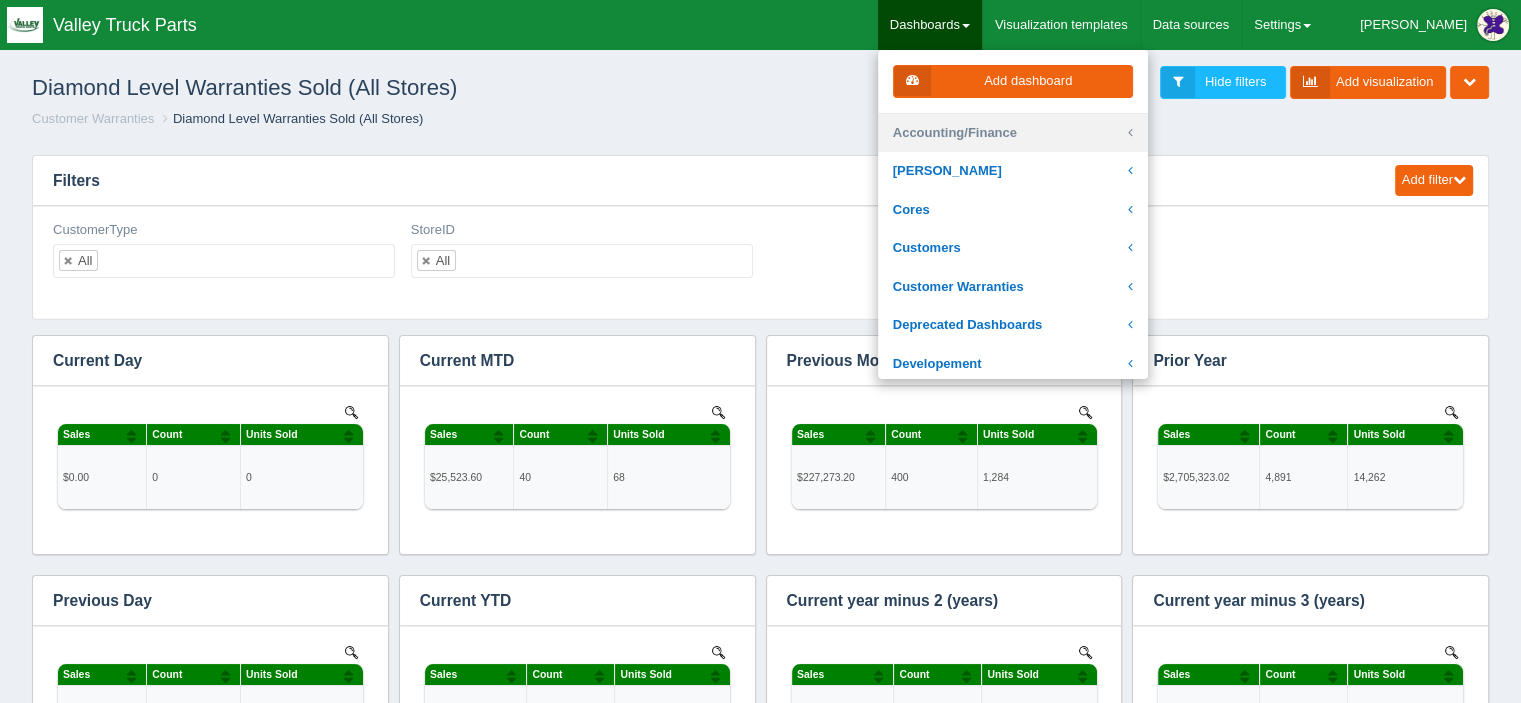 click on "Accounting/Finance" at bounding box center (1013, 133) 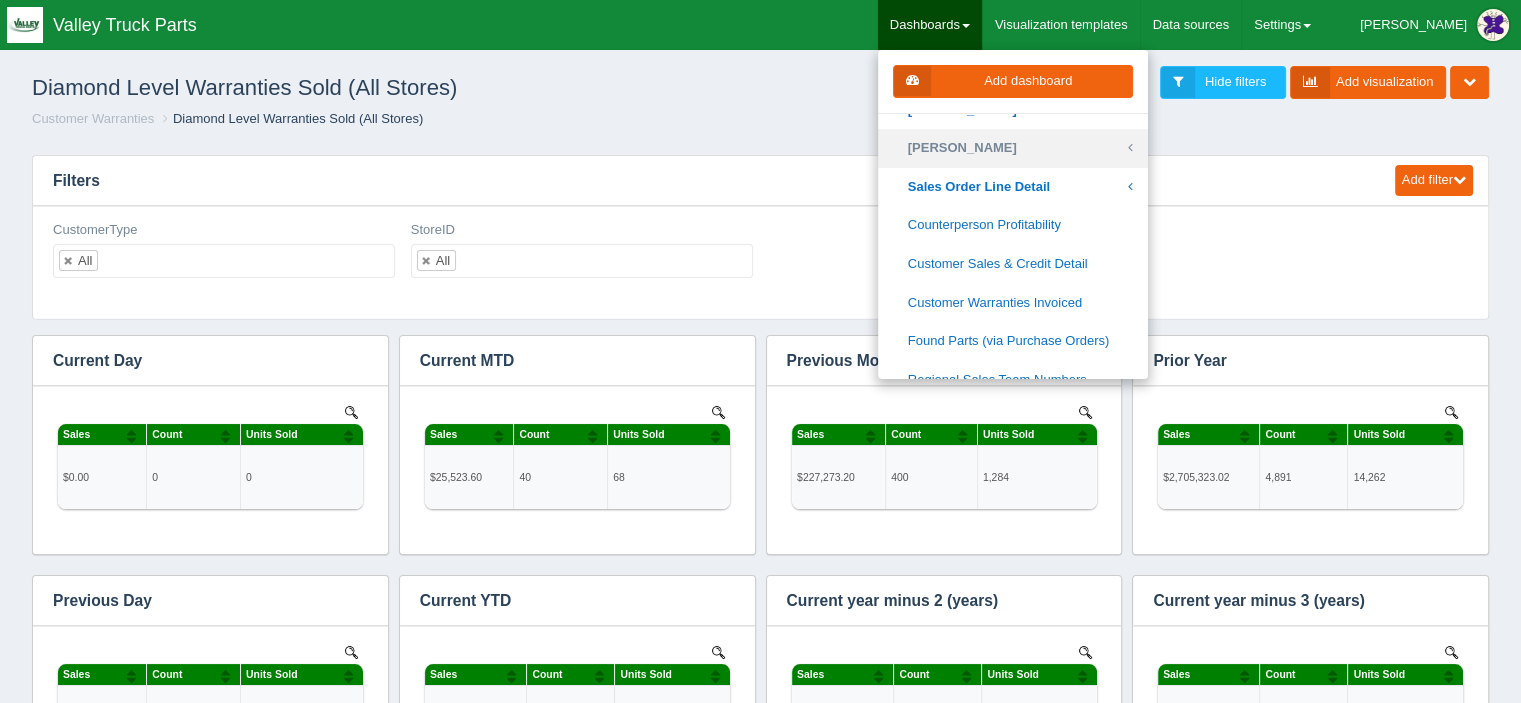 scroll, scrollTop: 0, scrollLeft: 0, axis: both 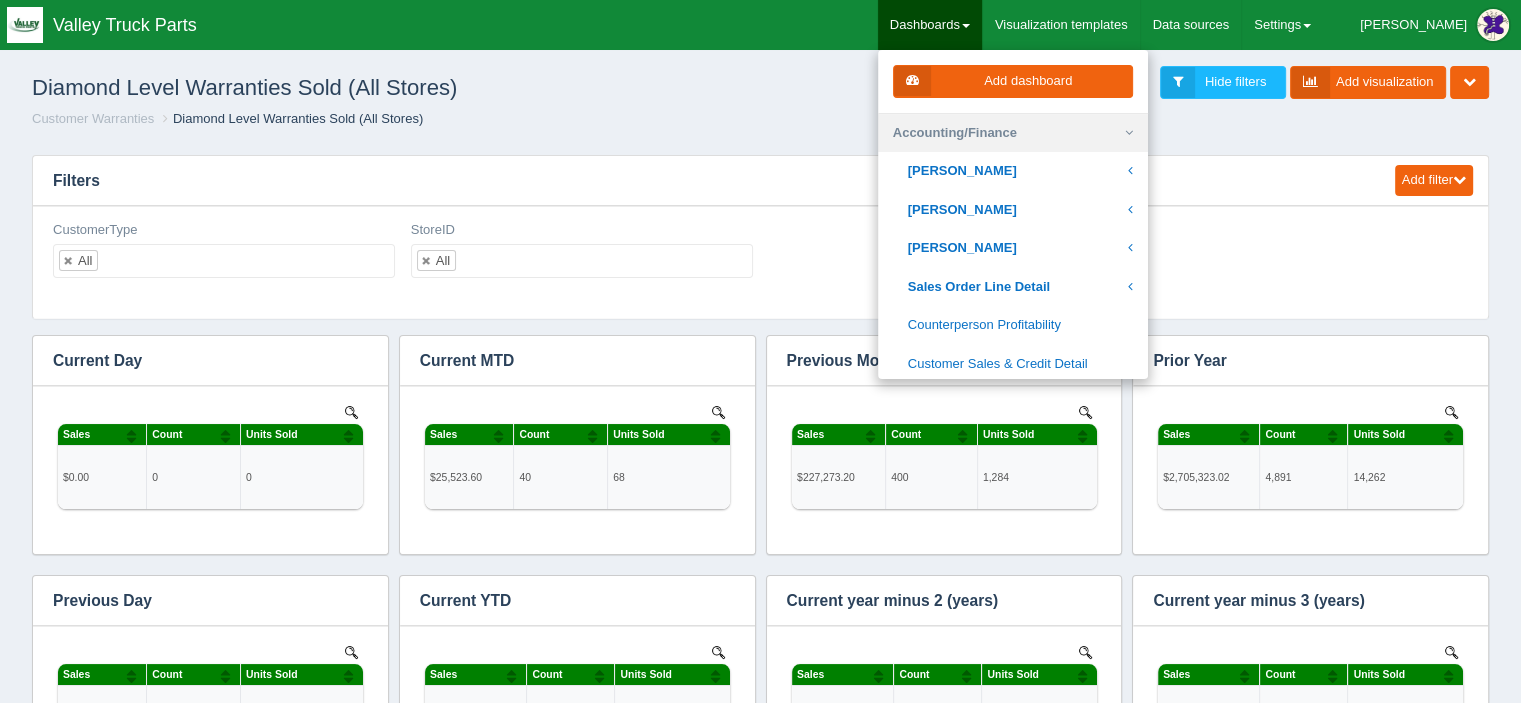click at bounding box center (1129, 133) 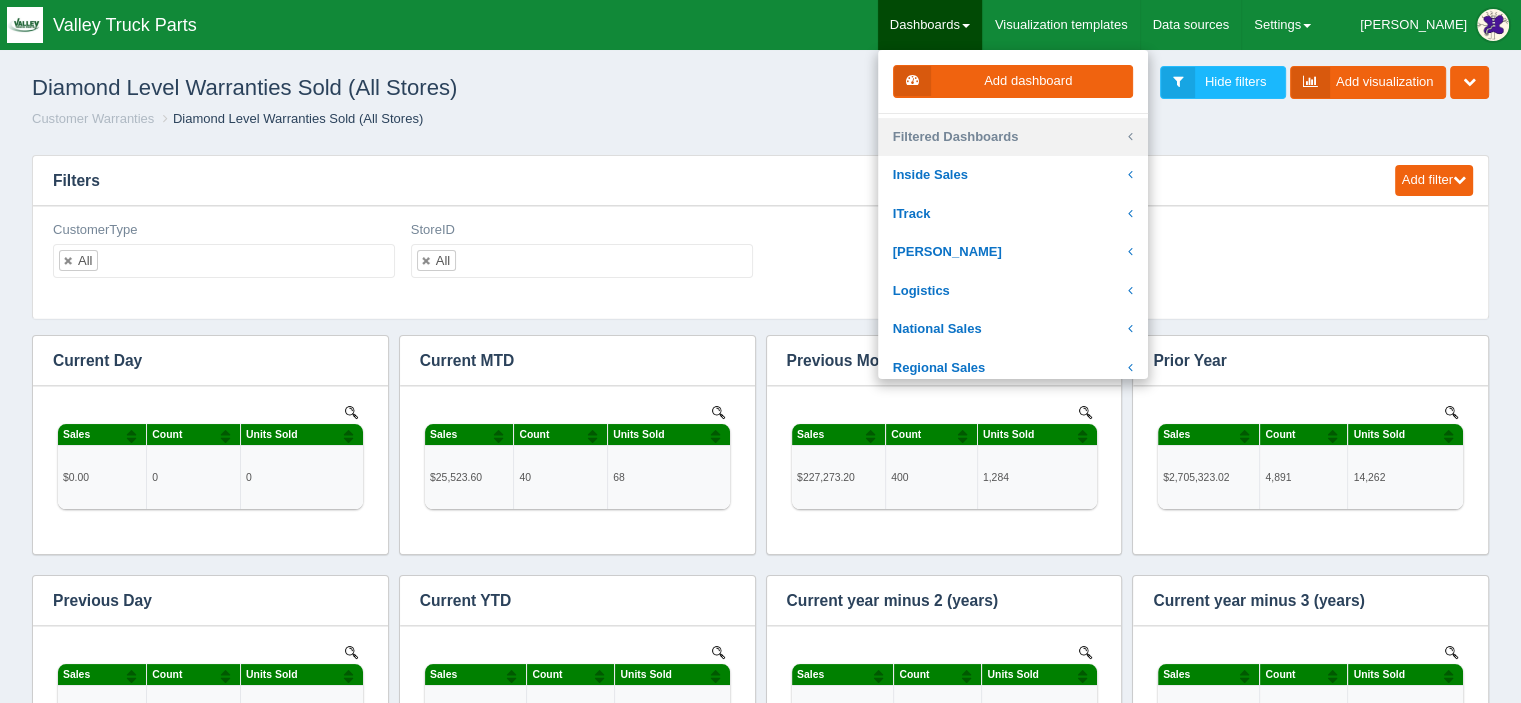 scroll, scrollTop: 300, scrollLeft: 0, axis: vertical 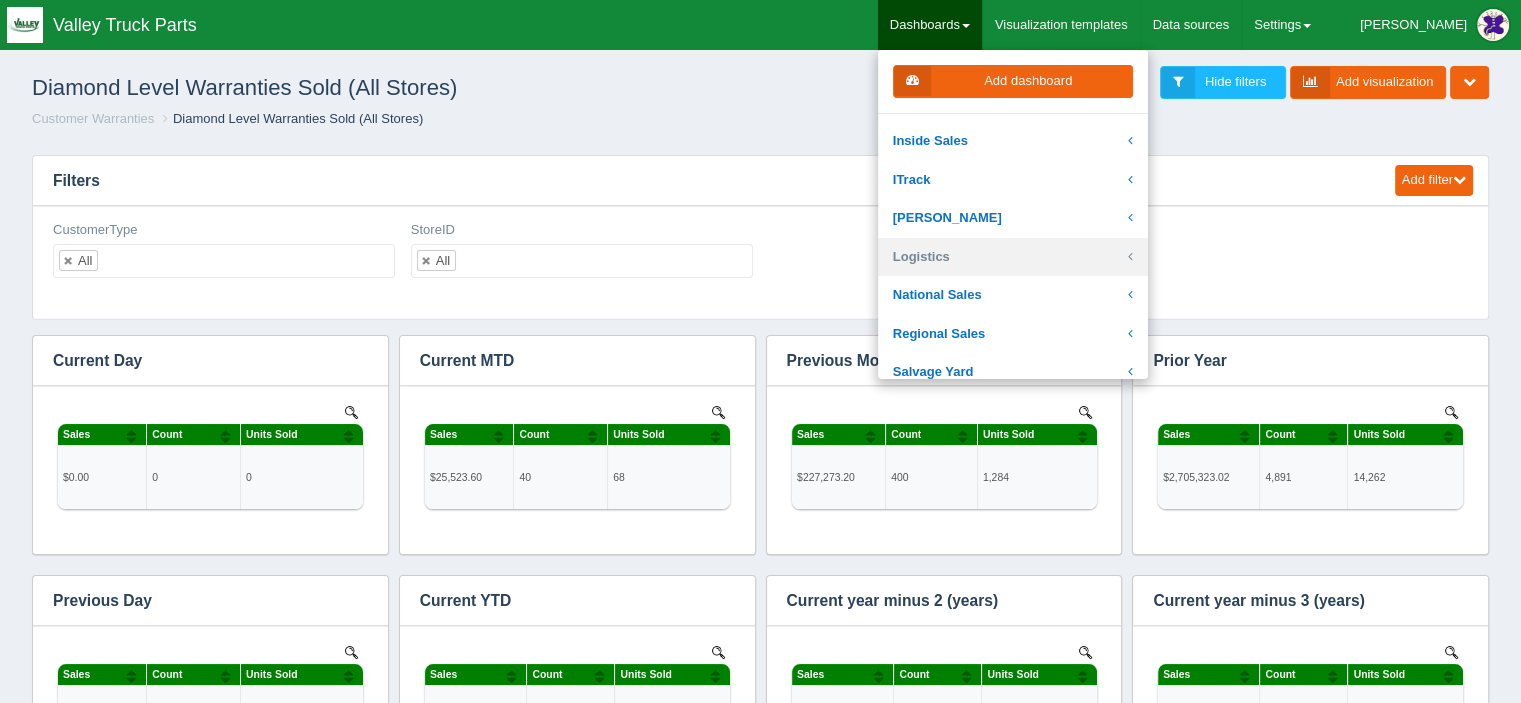 click on "Logistics" at bounding box center [1013, 257] 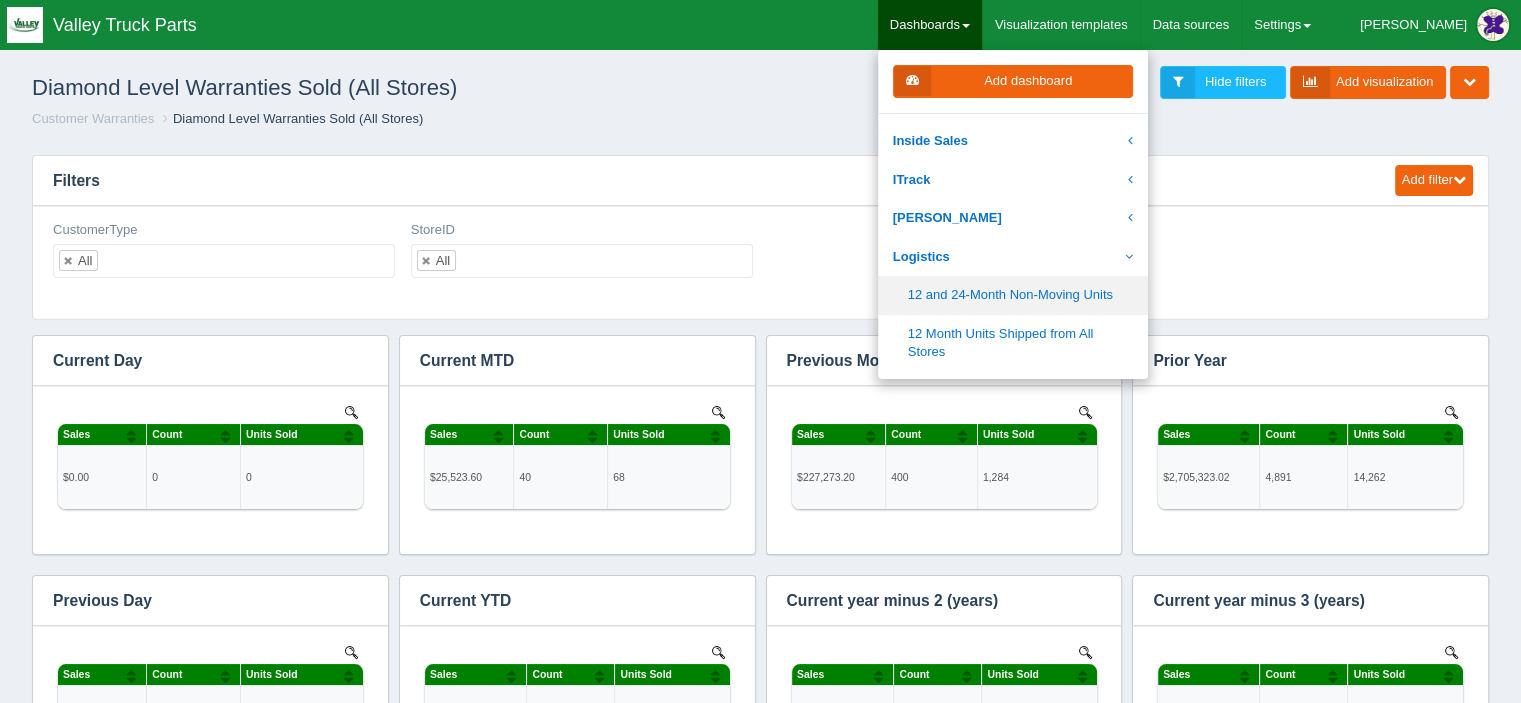 click on "12 and 24-Month Non-Moving Units" at bounding box center [1013, 295] 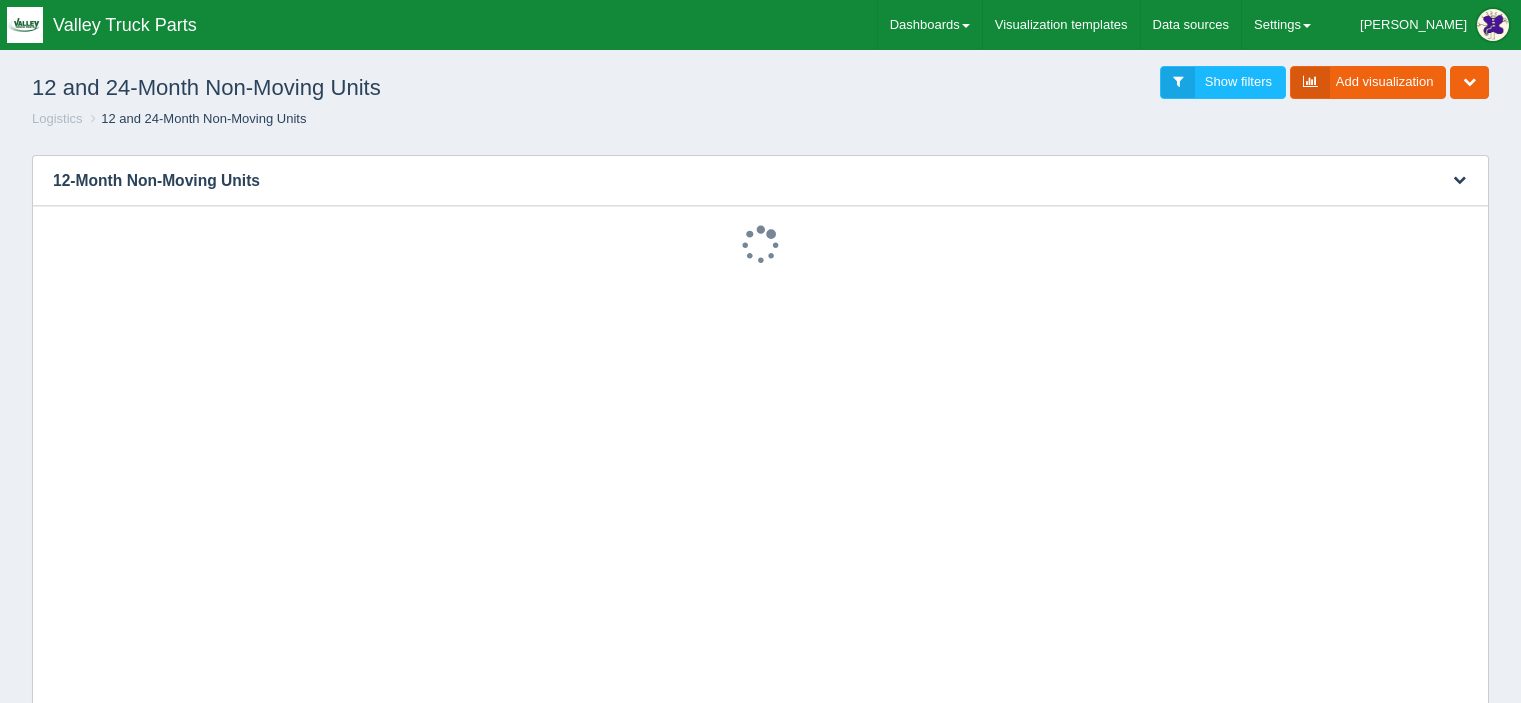 scroll, scrollTop: 0, scrollLeft: 0, axis: both 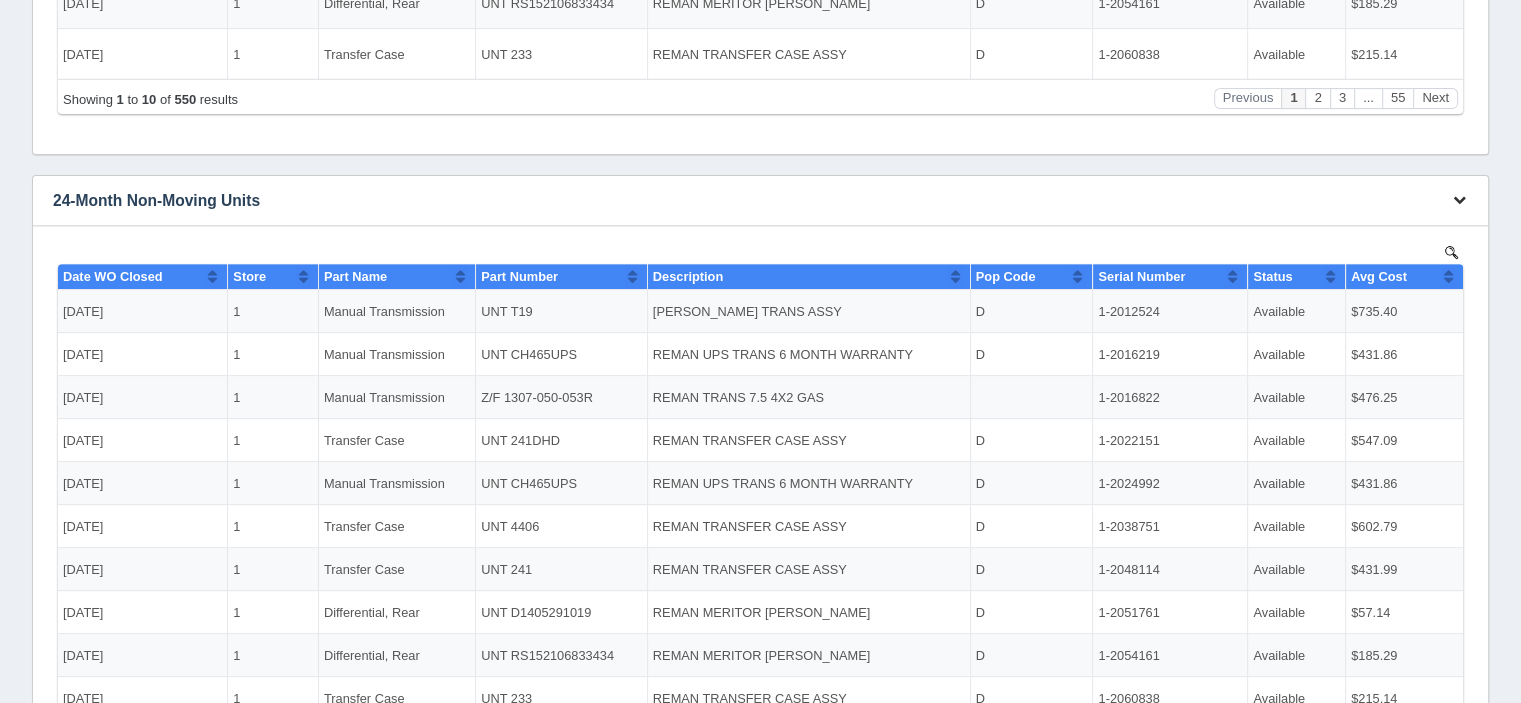 click at bounding box center [1459, 199] 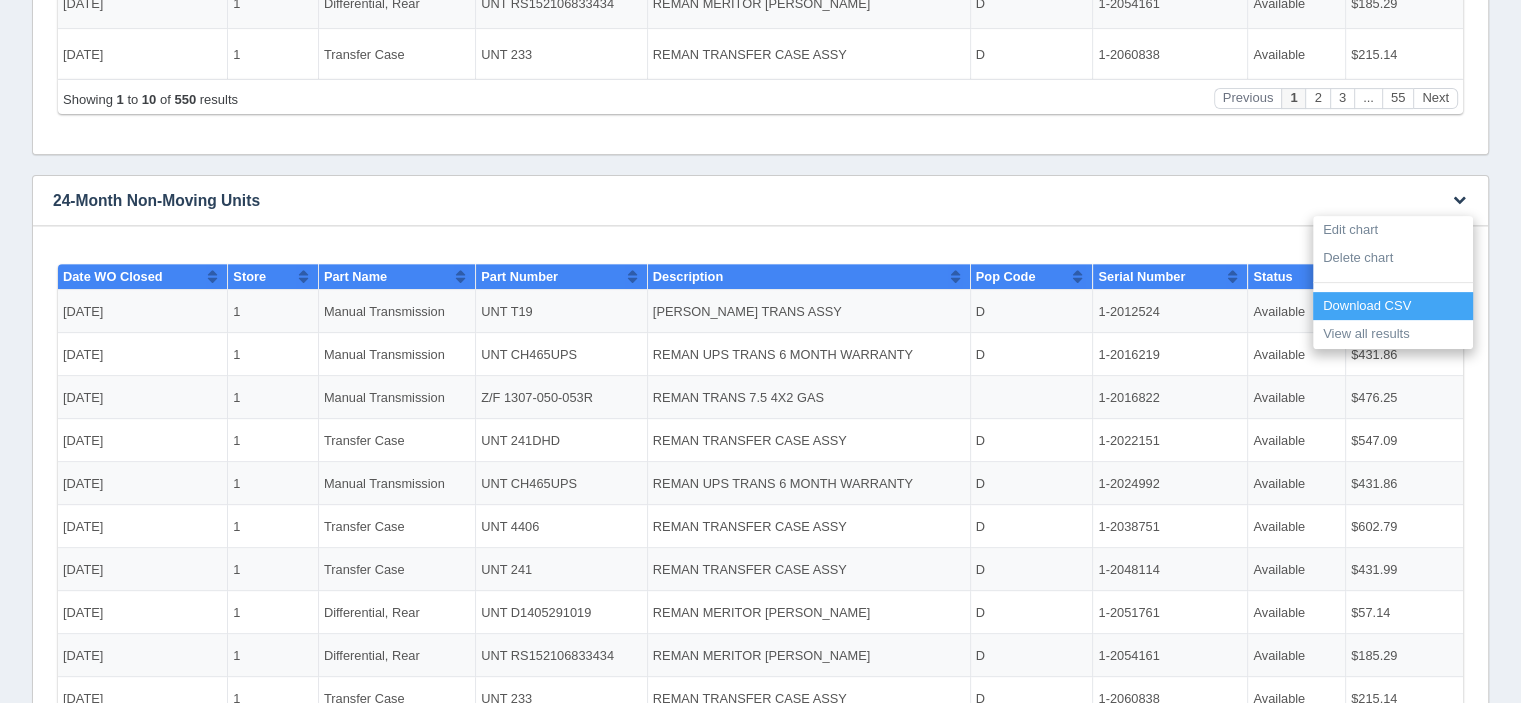 drag, startPoint x: 1361, startPoint y: 302, endPoint x: 1308, endPoint y: 54, distance: 253.60008 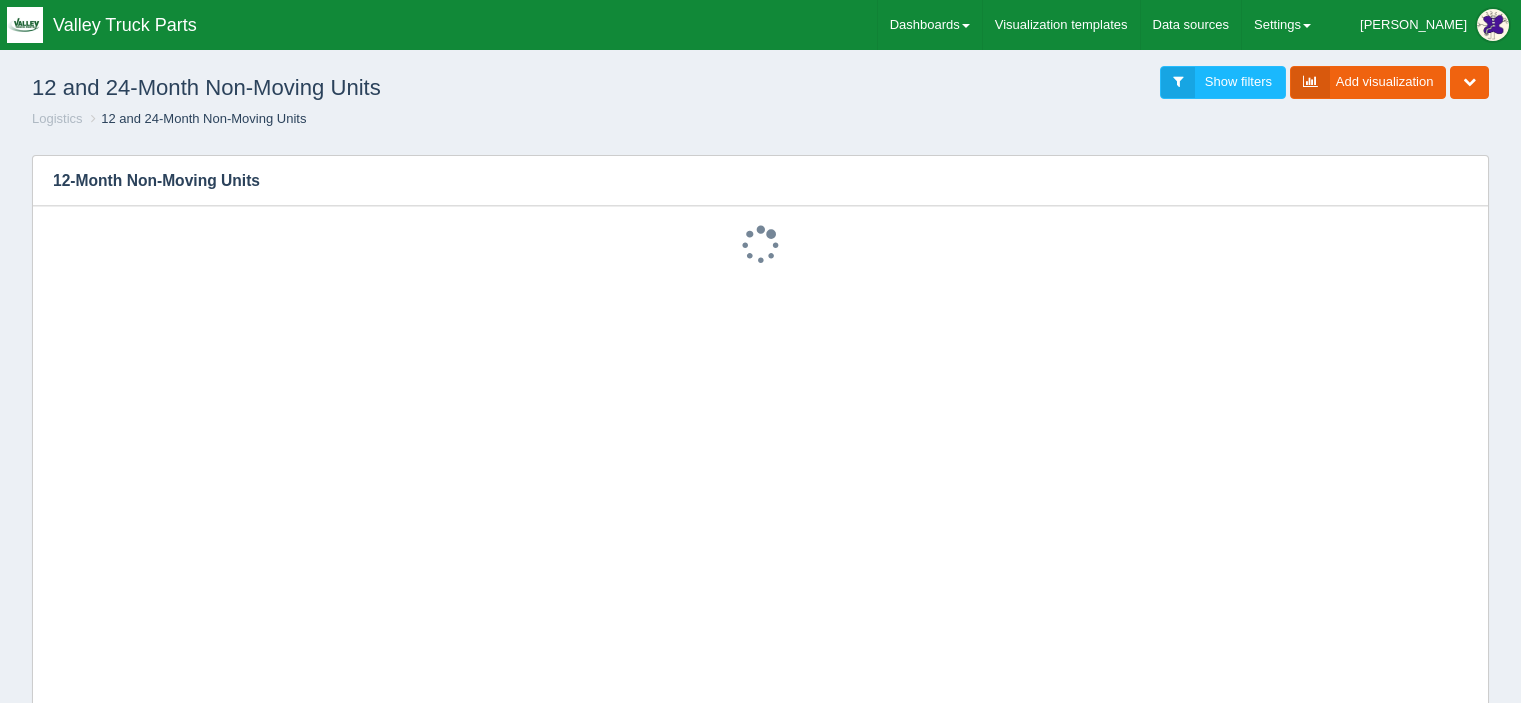 scroll, scrollTop: 700, scrollLeft: 0, axis: vertical 